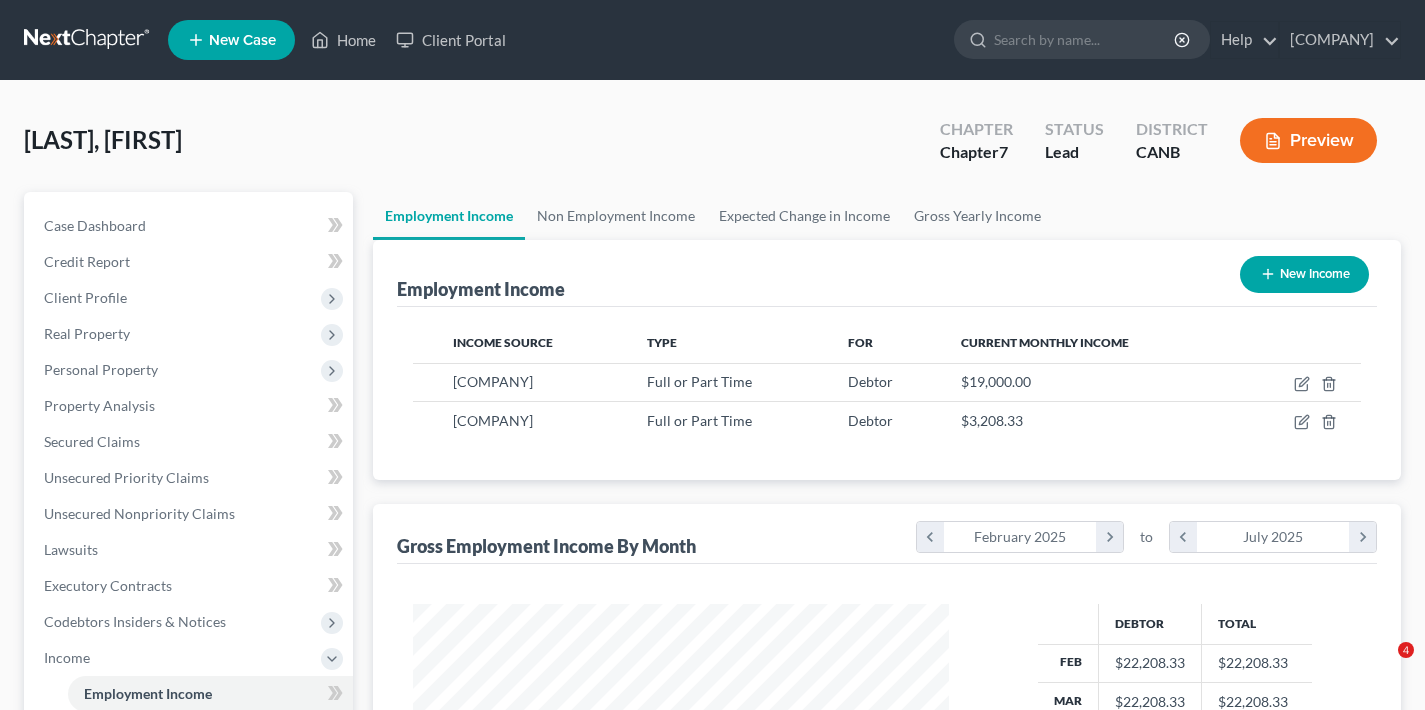 scroll, scrollTop: 242, scrollLeft: 0, axis: vertical 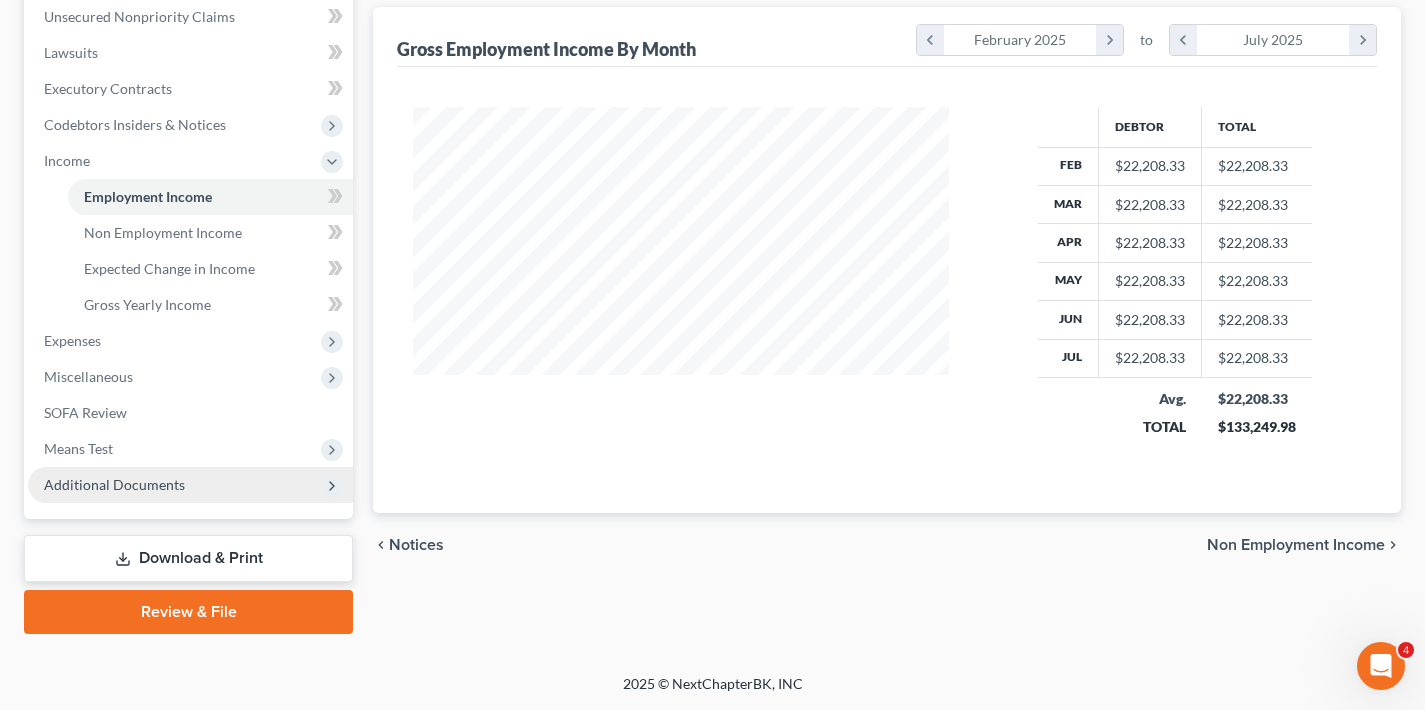 click at bounding box center [332, 486] 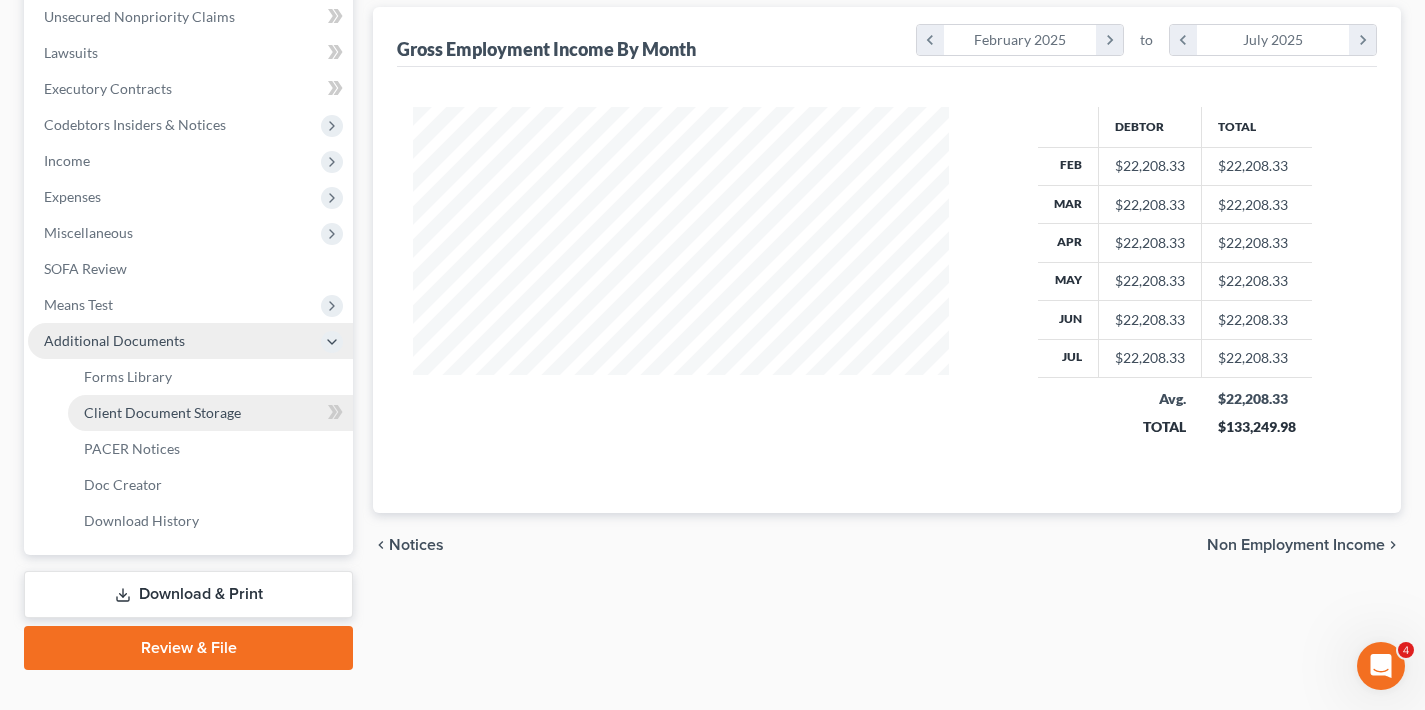 click on "Client Document Storage" at bounding box center [210, 413] 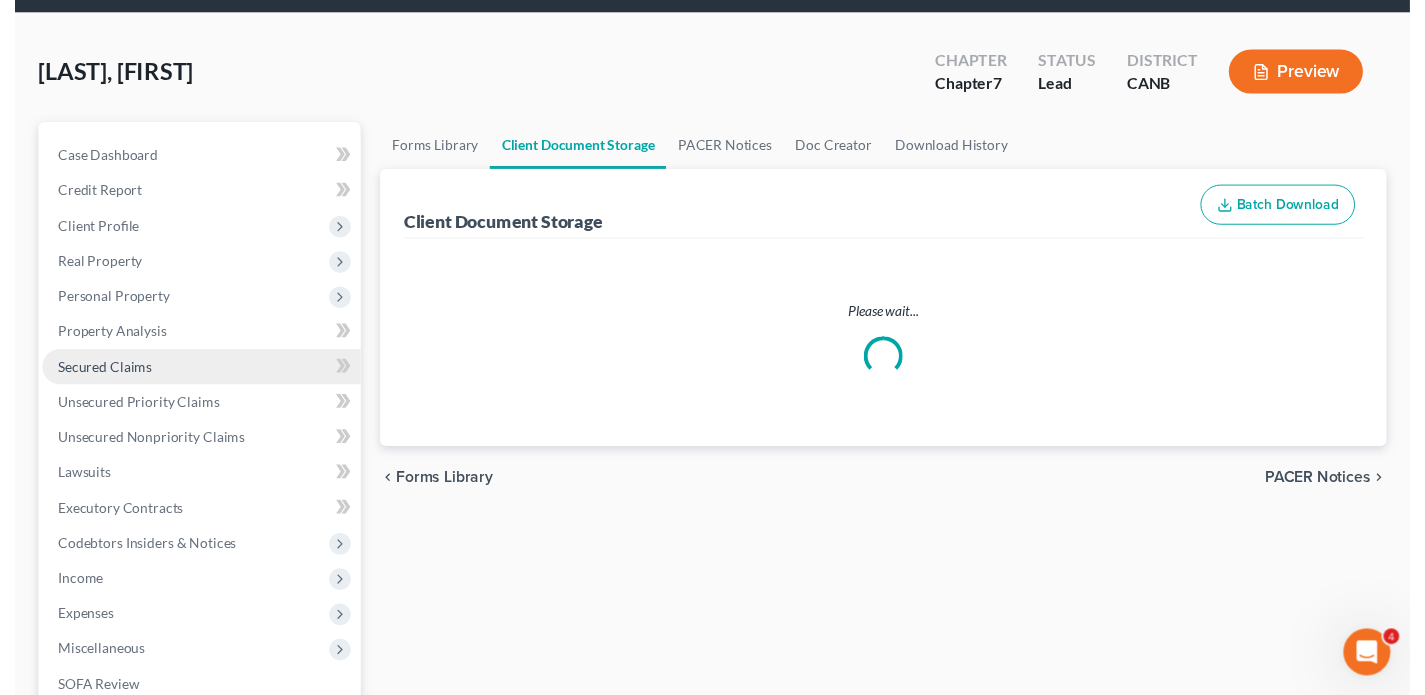 scroll, scrollTop: 0, scrollLeft: 0, axis: both 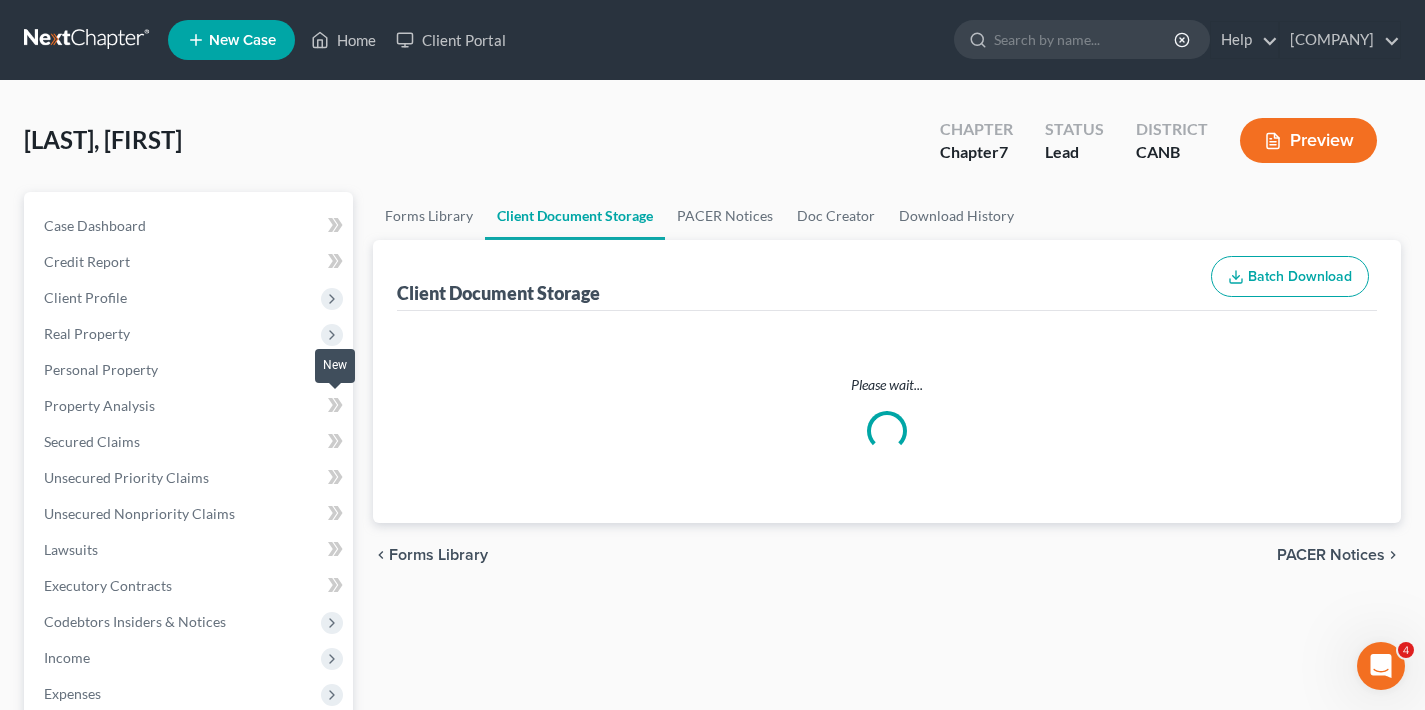 select on "0" 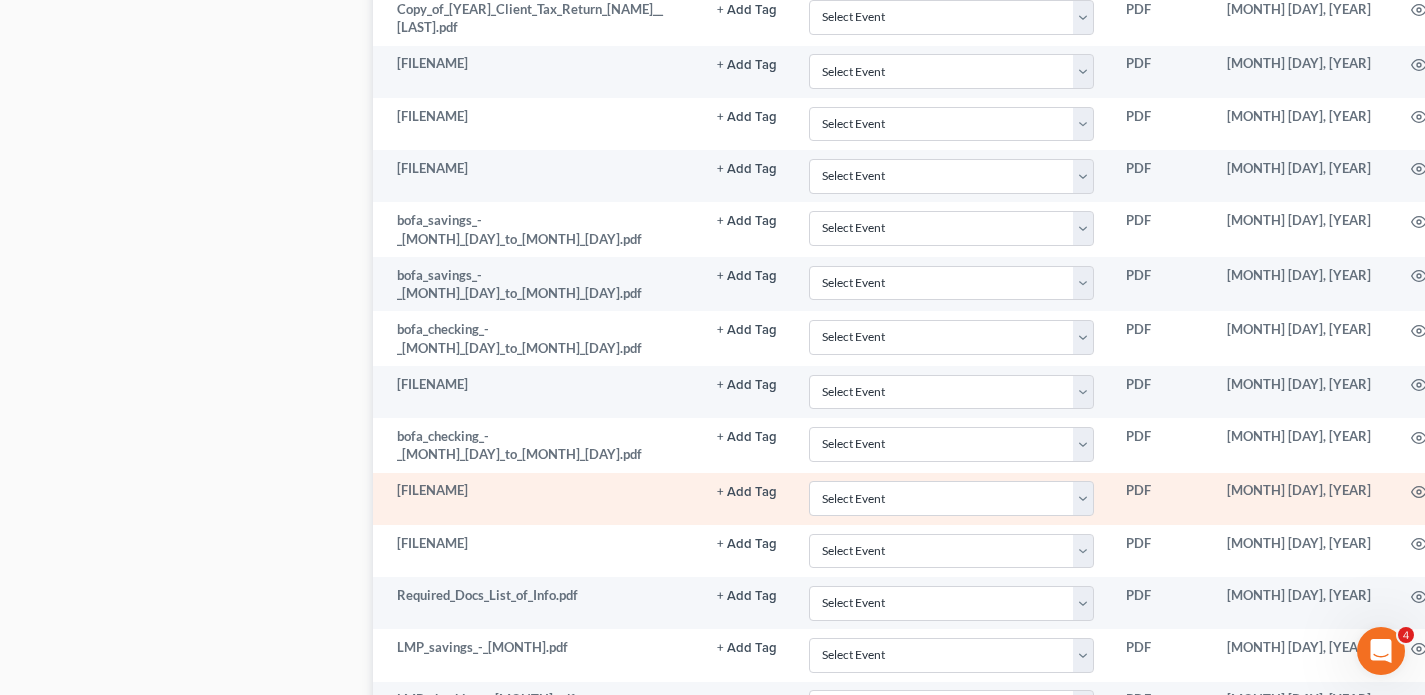 scroll, scrollTop: 1543, scrollLeft: 0, axis: vertical 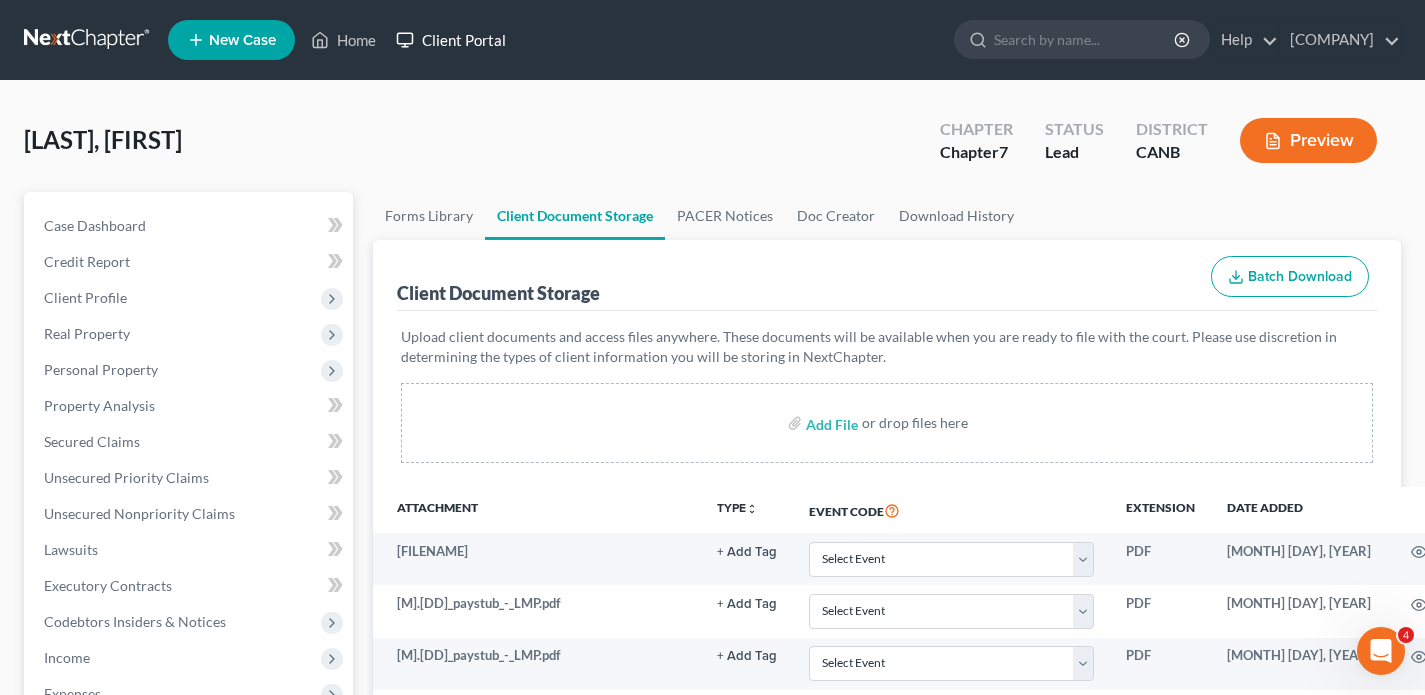 click on "Client Portal" at bounding box center [451, 40] 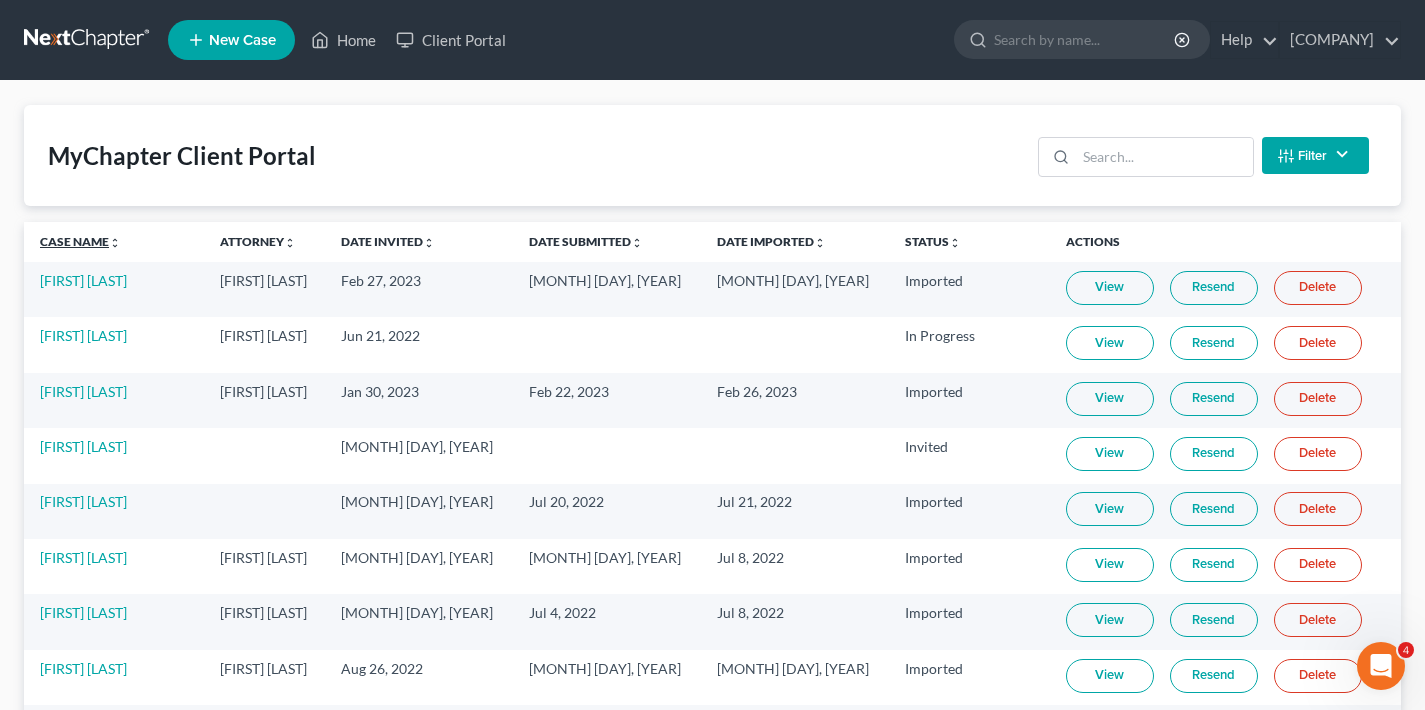 click on "Case Name
unfold_more
expand_more
expand_less" at bounding box center (80, 241) 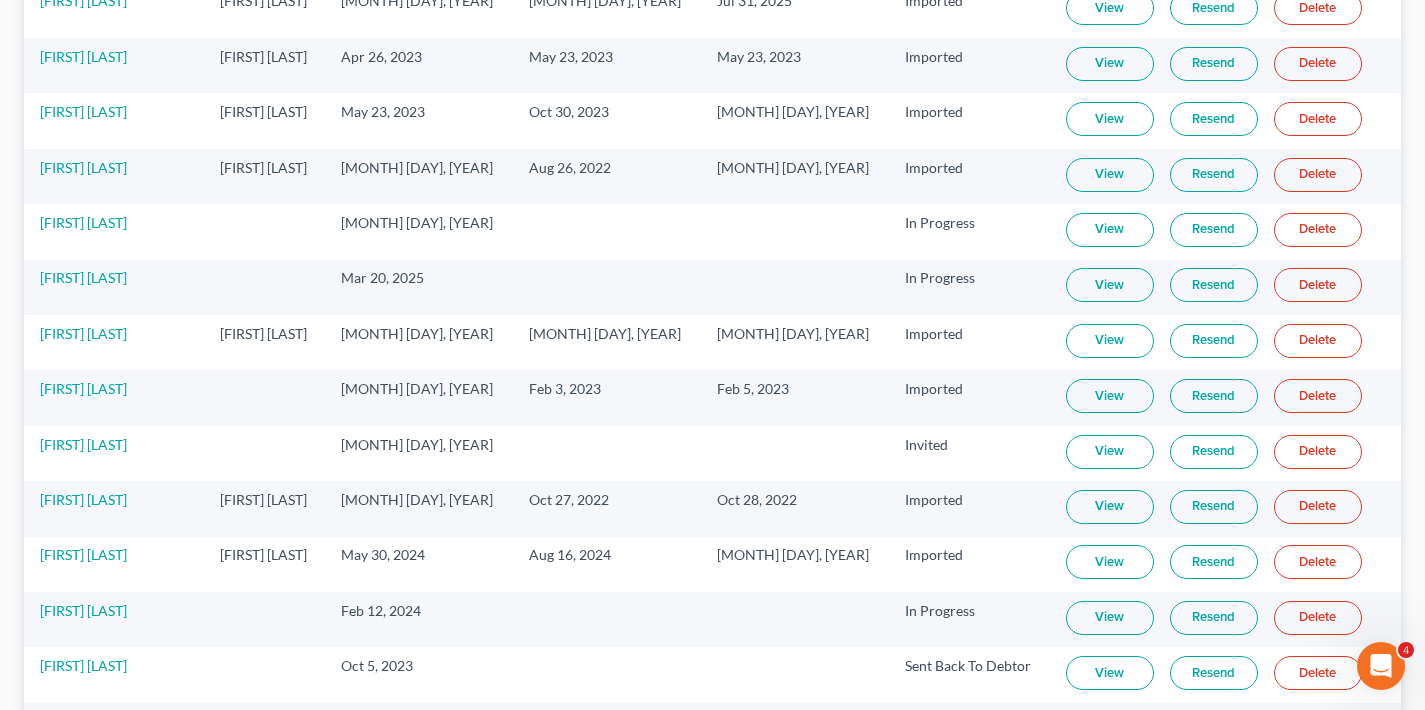 scroll, scrollTop: 1953, scrollLeft: 0, axis: vertical 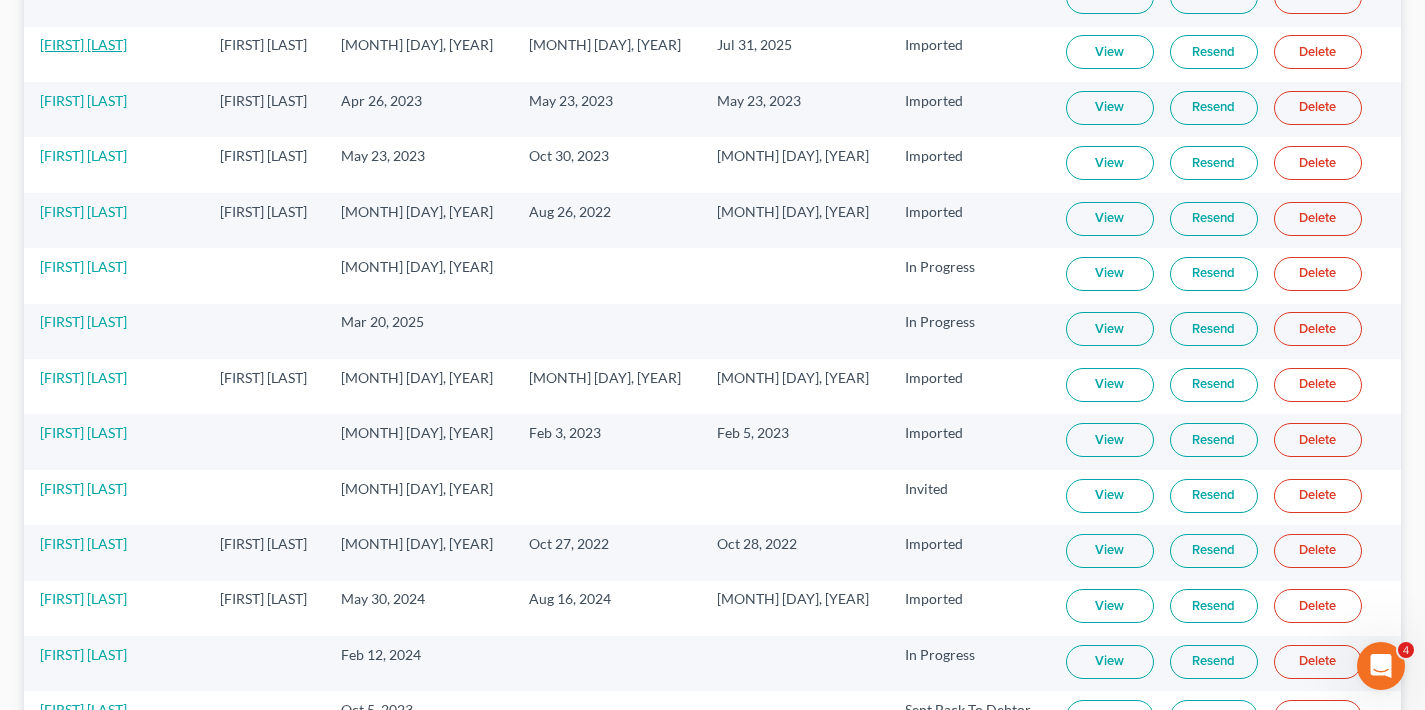 click on "[FIRST] [LAST]" at bounding box center (83, 44) 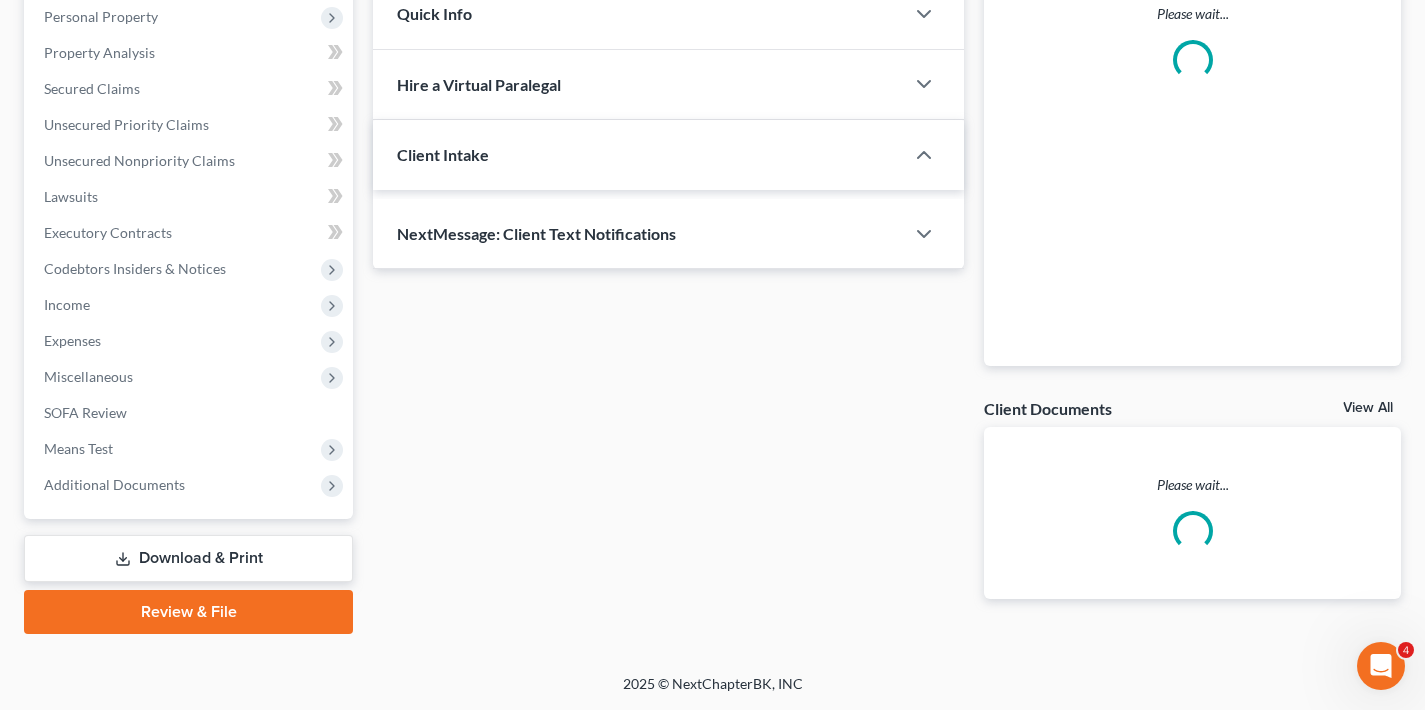 scroll, scrollTop: 0, scrollLeft: 0, axis: both 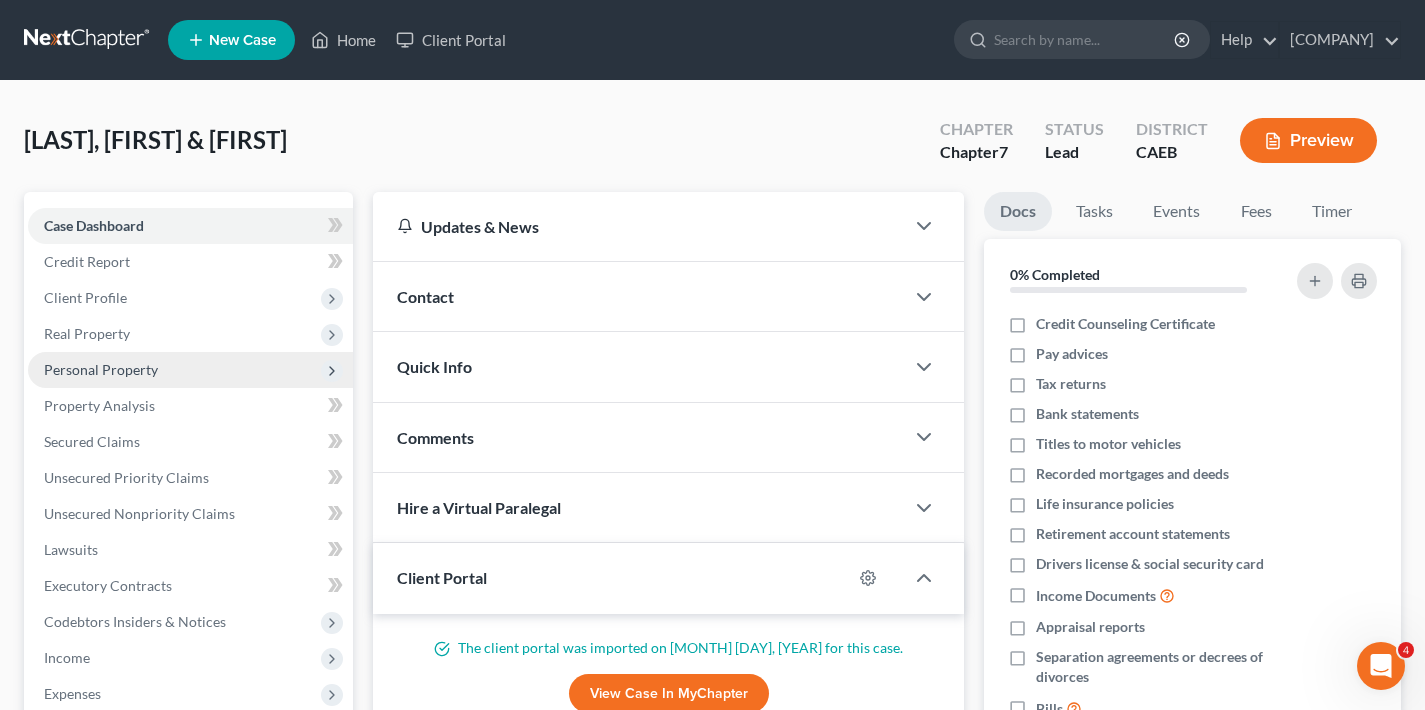 click on "Personal Property" at bounding box center (101, 369) 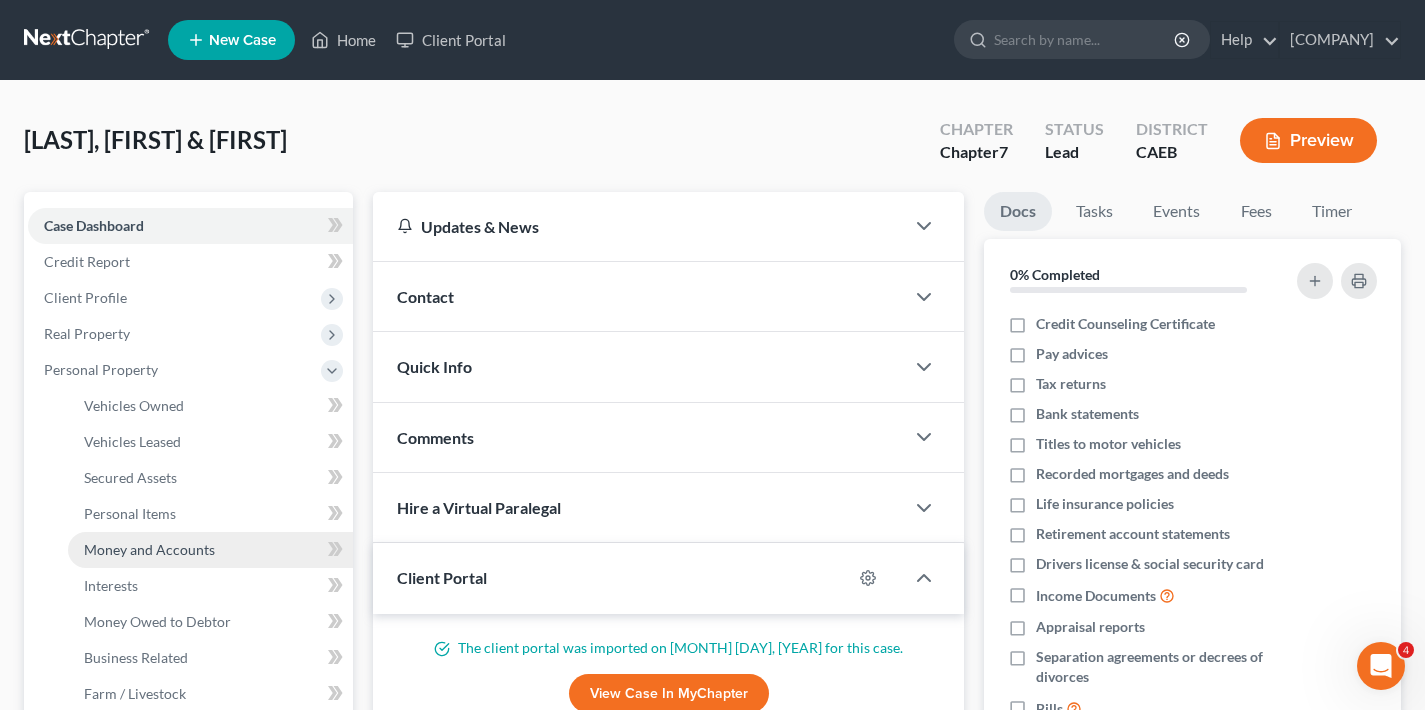 click on "Money and Accounts" at bounding box center [149, 549] 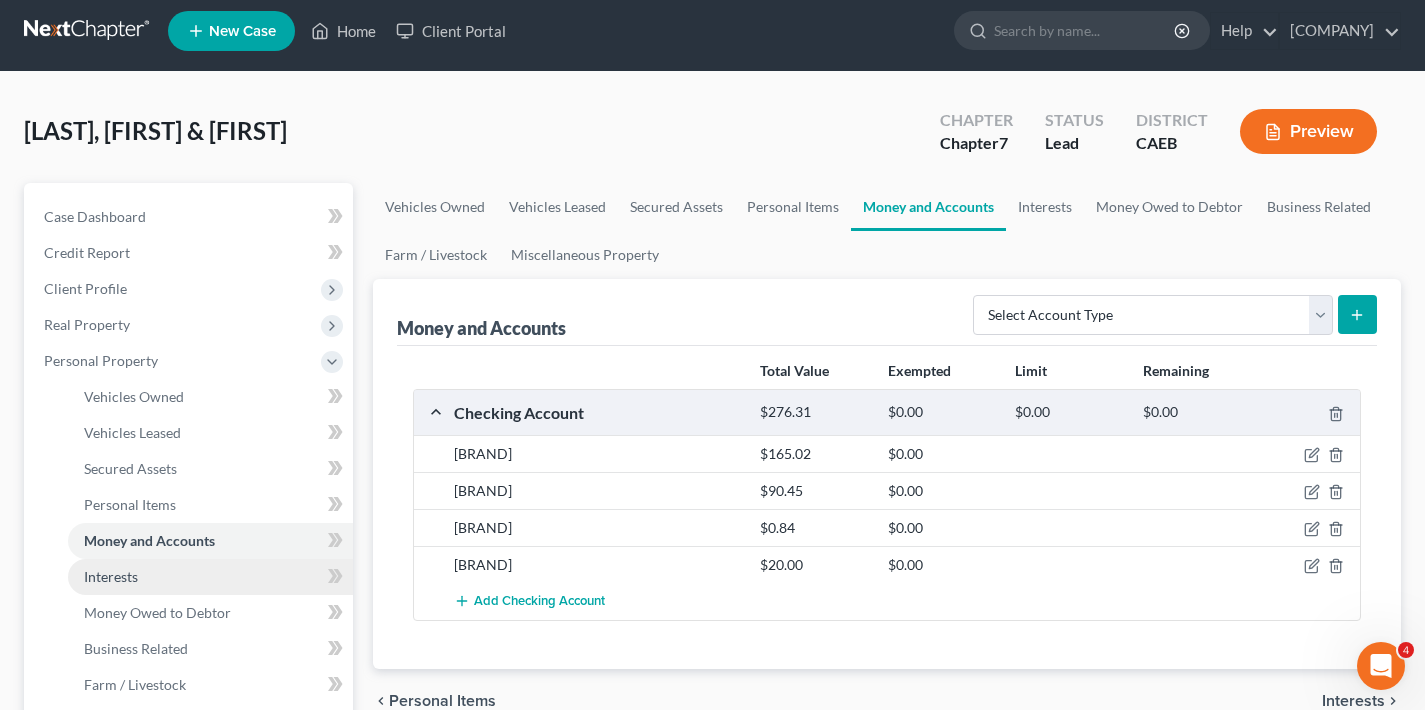 scroll, scrollTop: 19, scrollLeft: 0, axis: vertical 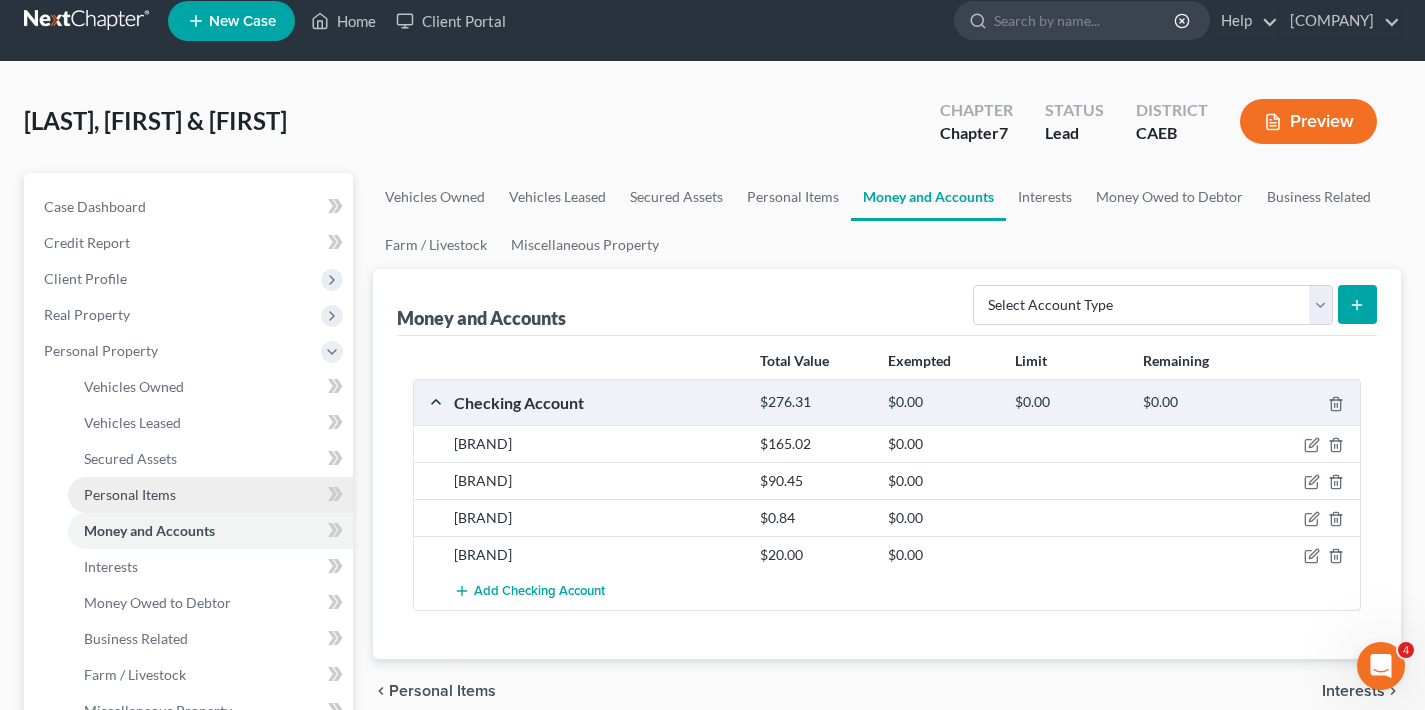 click on "Personal Items" at bounding box center [210, 495] 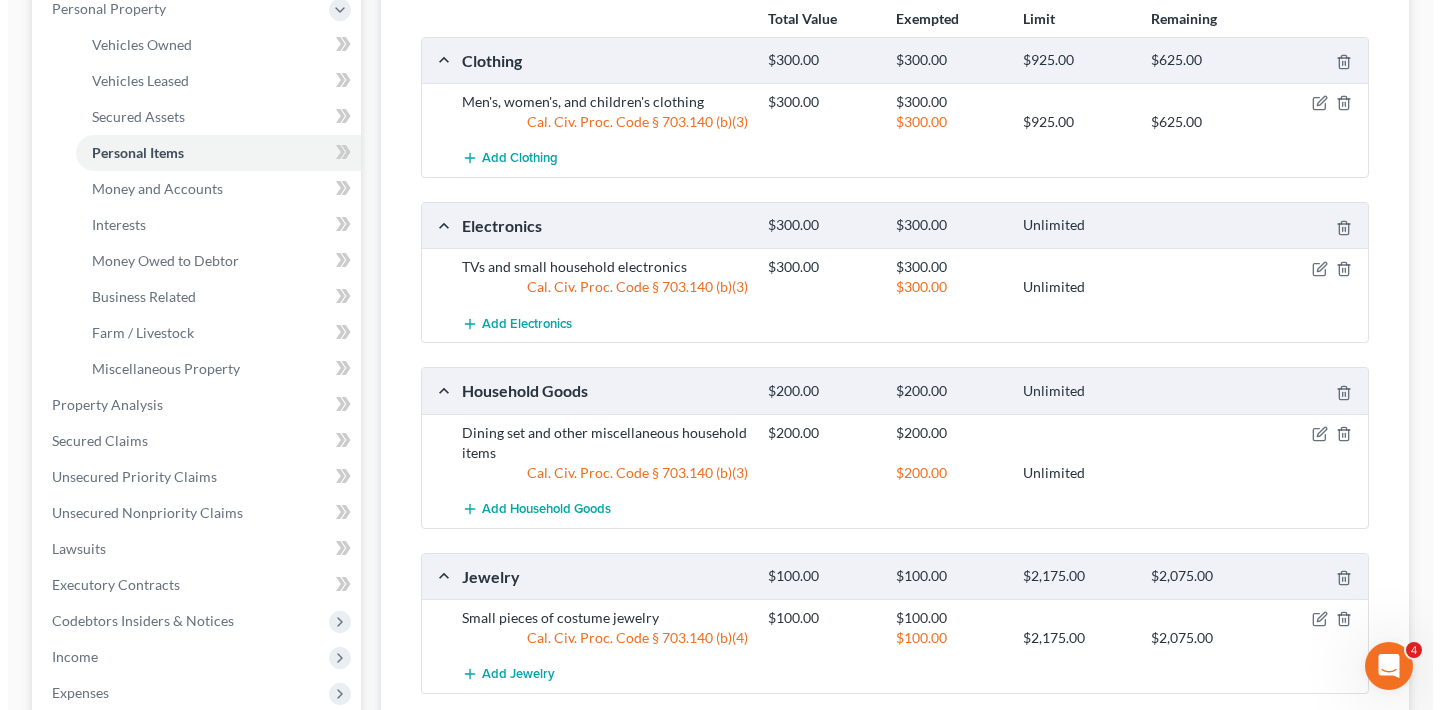 scroll, scrollTop: 586, scrollLeft: 0, axis: vertical 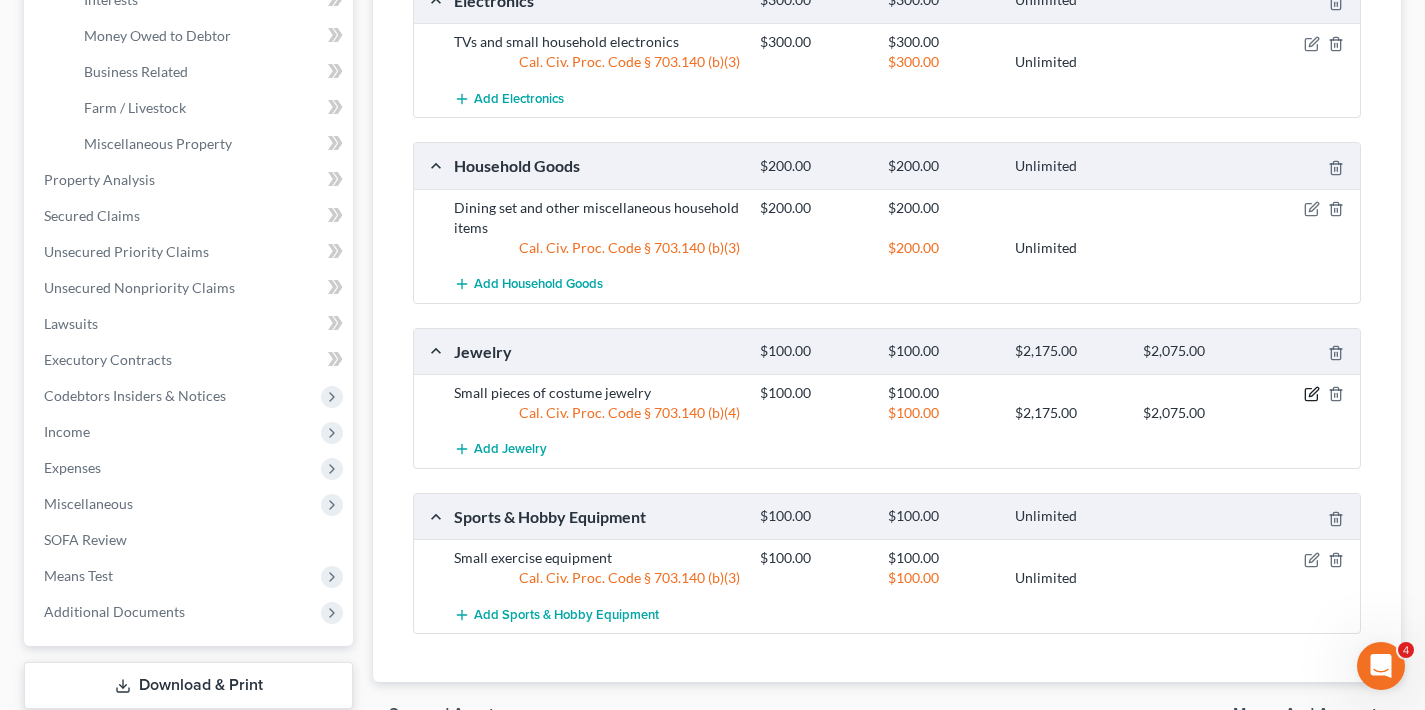 click 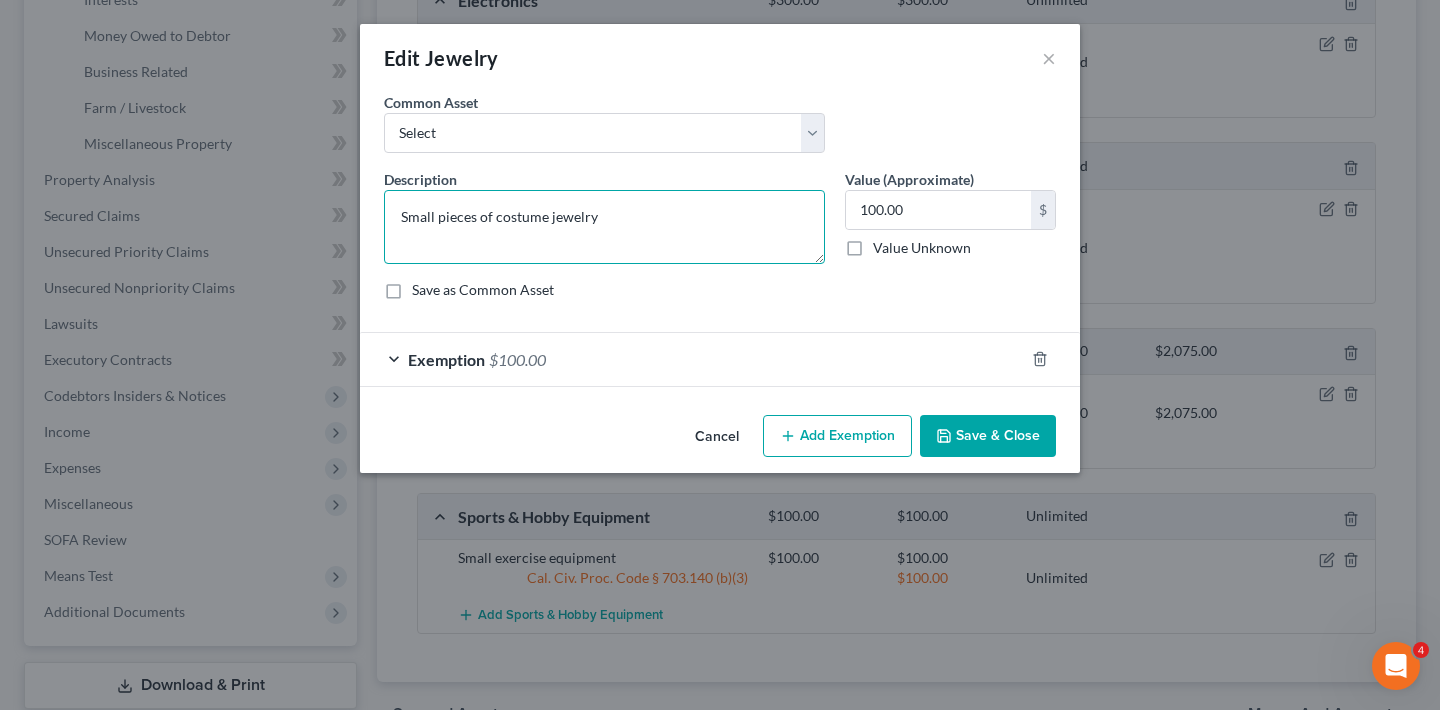 click on "Small pieces of costume jewelry" at bounding box center [604, 227] 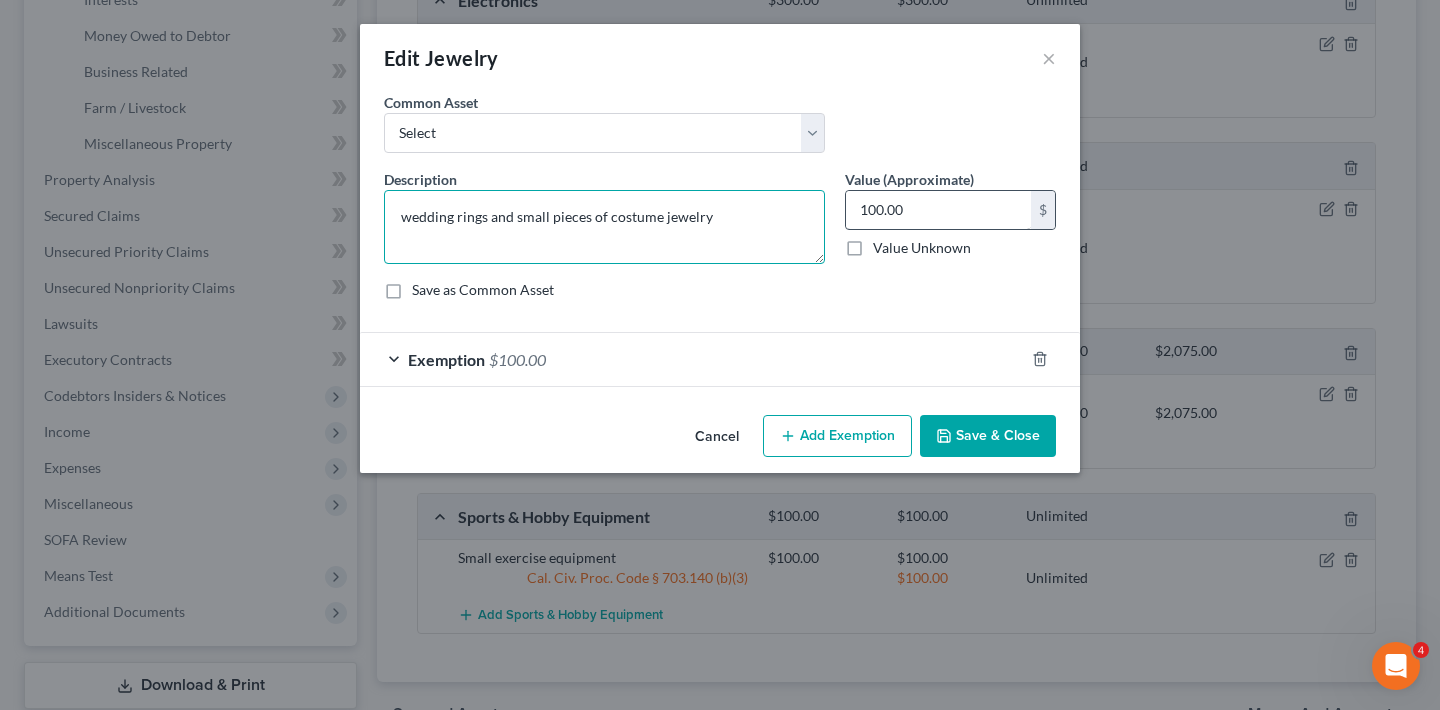 type on "wedding rings and small pieces of costume jewelry" 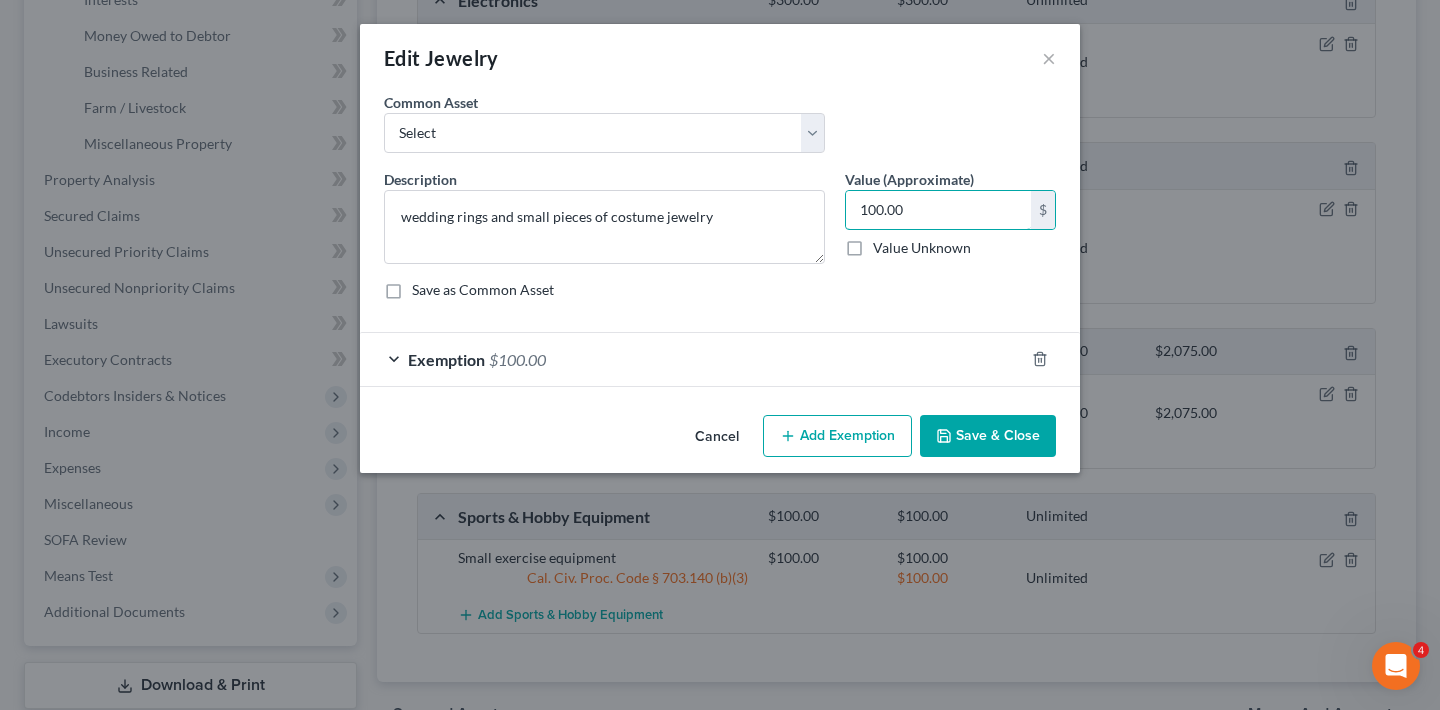 drag, startPoint x: 856, startPoint y: 204, endPoint x: 831, endPoint y: 202, distance: 25.079872 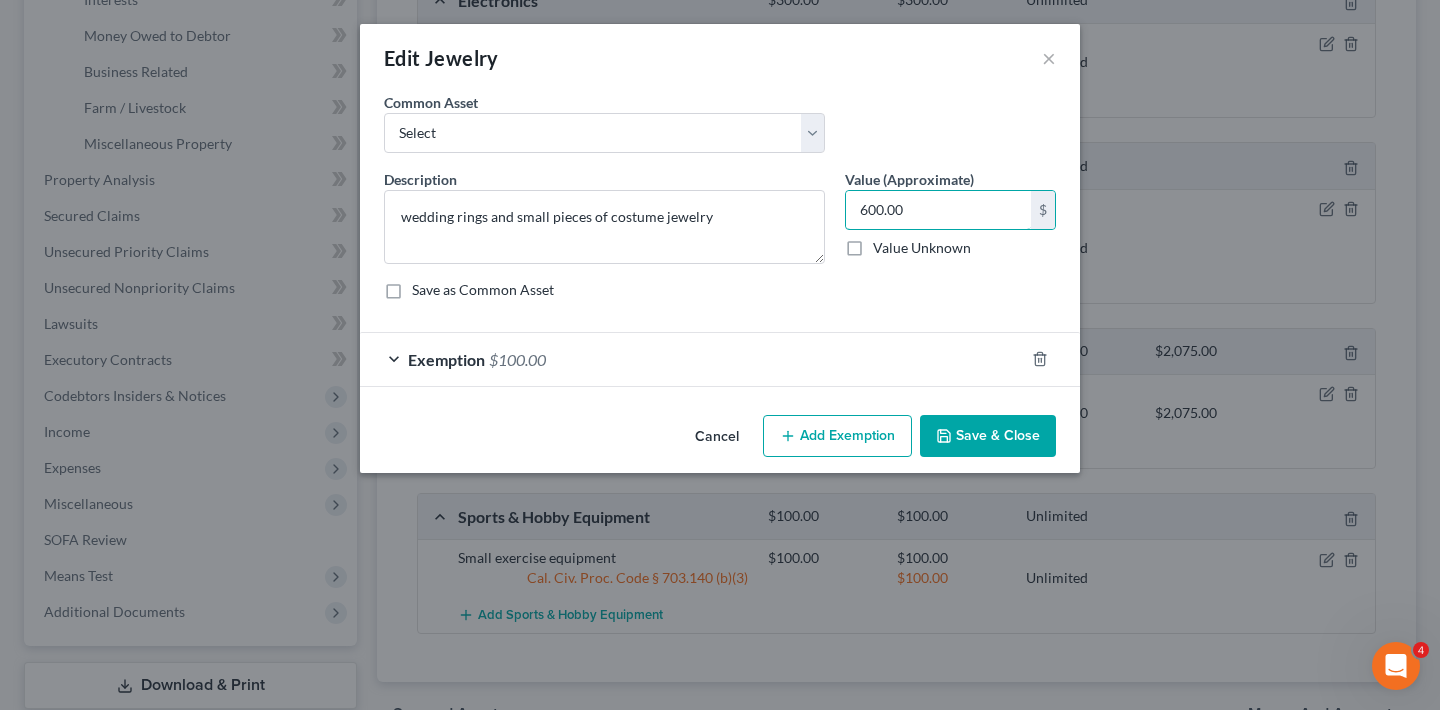 type on "600.00" 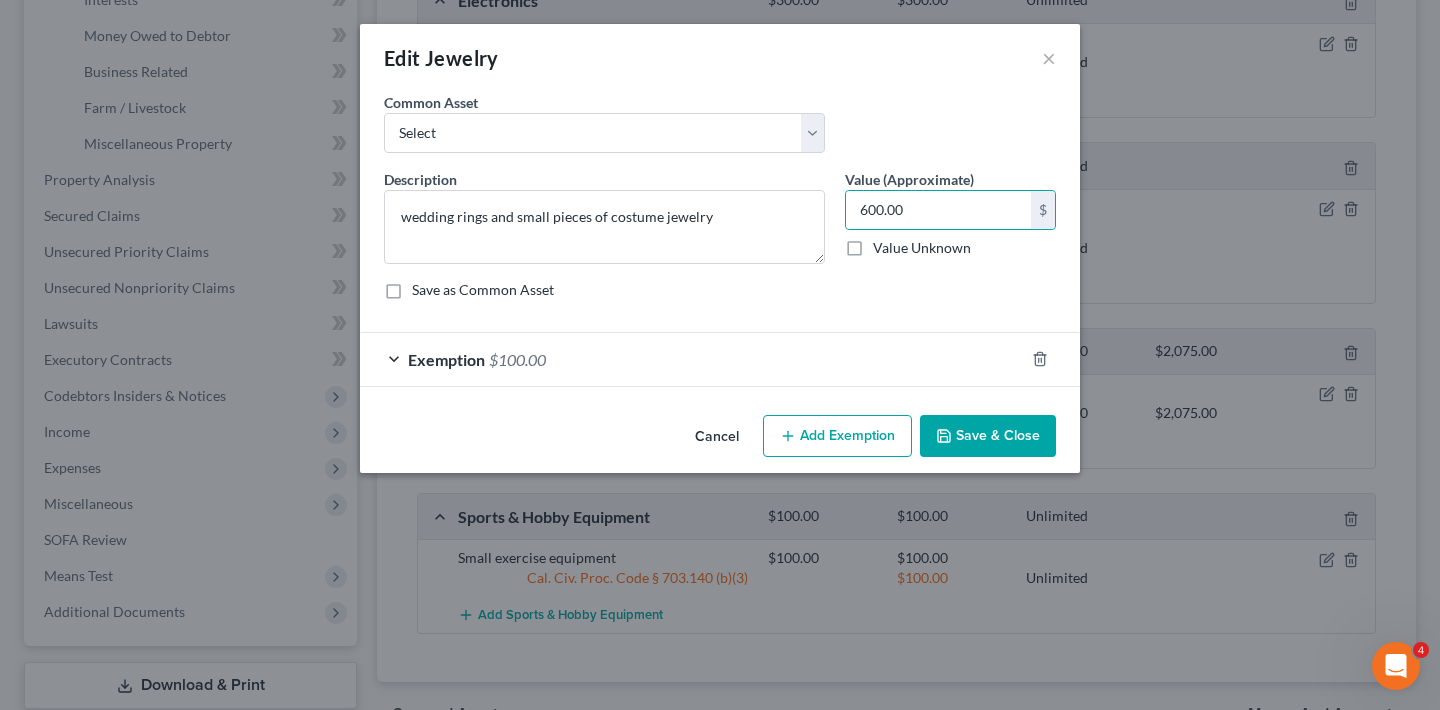 click on "Add Exemption" at bounding box center [837, 436] 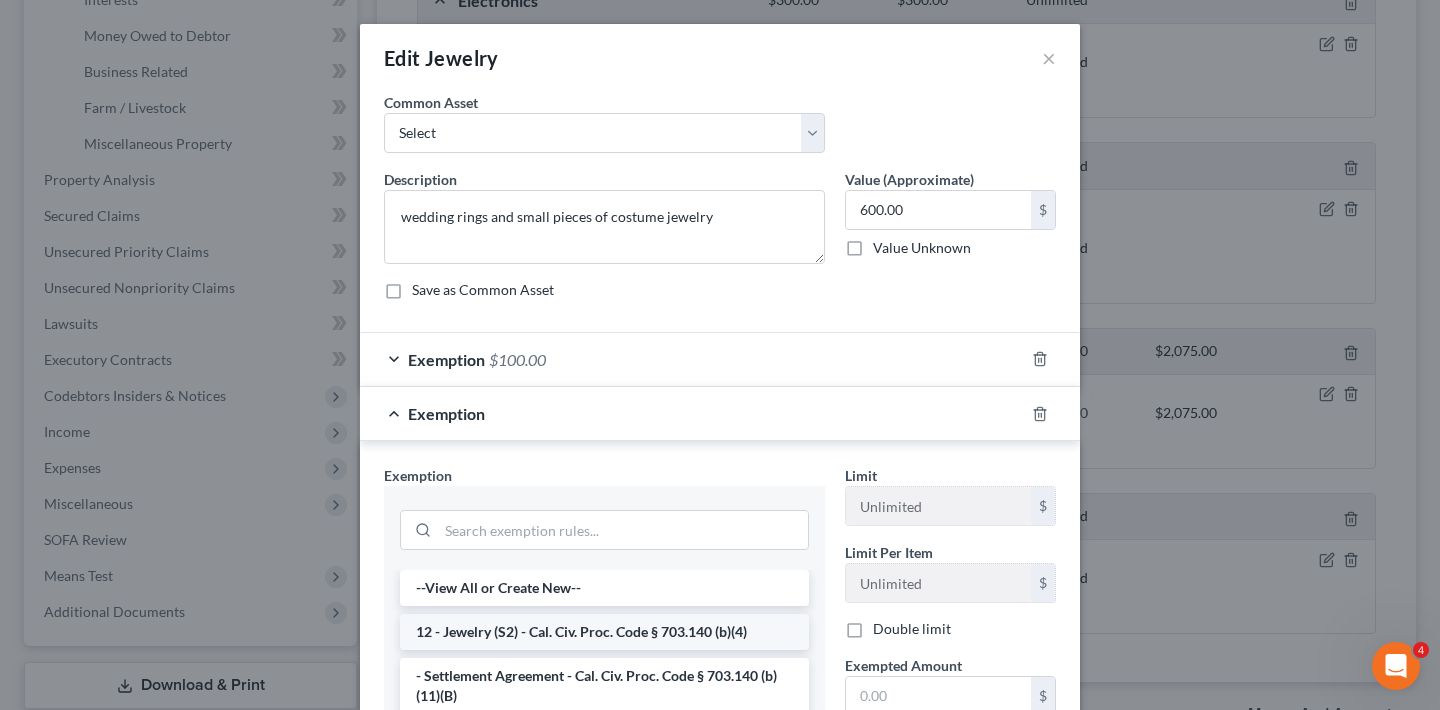 click on "12 - Jewelry (S2) - Cal. Civ. Proc. Code § 703.140 (b)(4)" at bounding box center (604, 632) 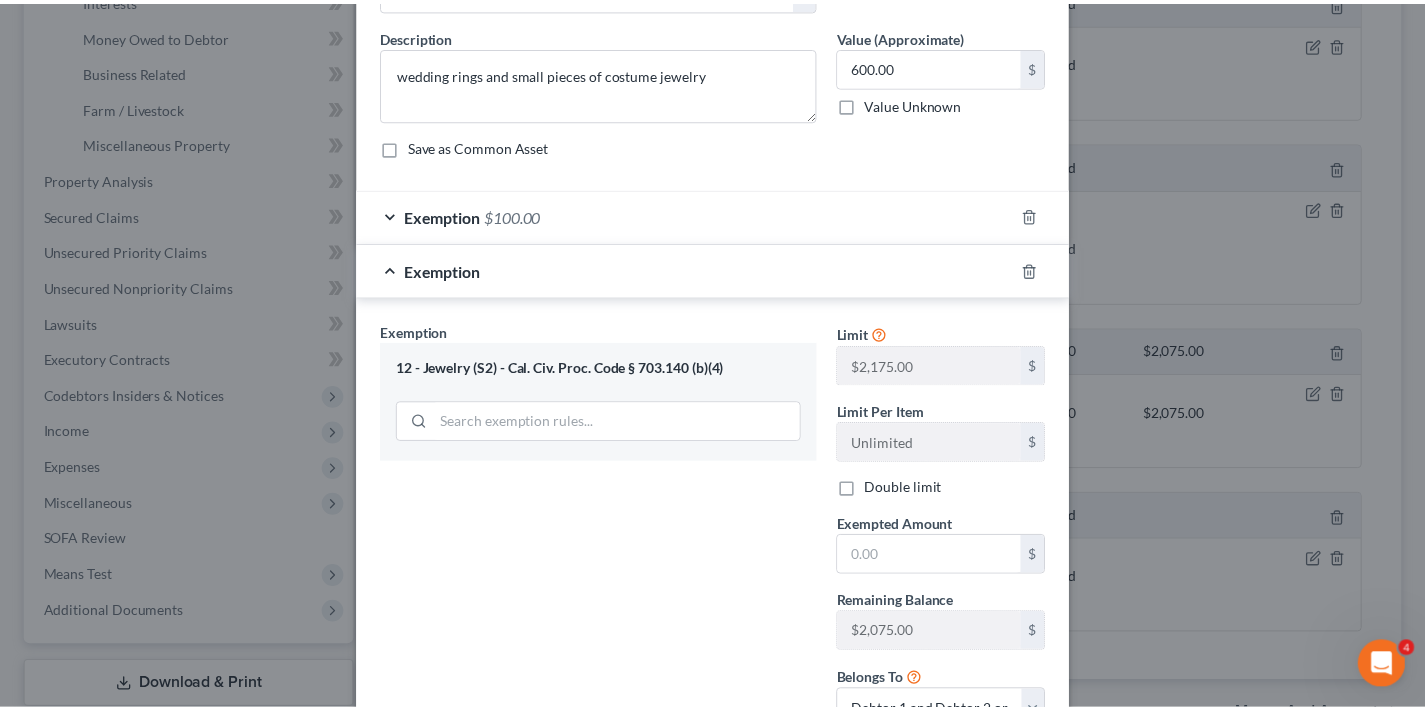 scroll, scrollTop: 287, scrollLeft: 0, axis: vertical 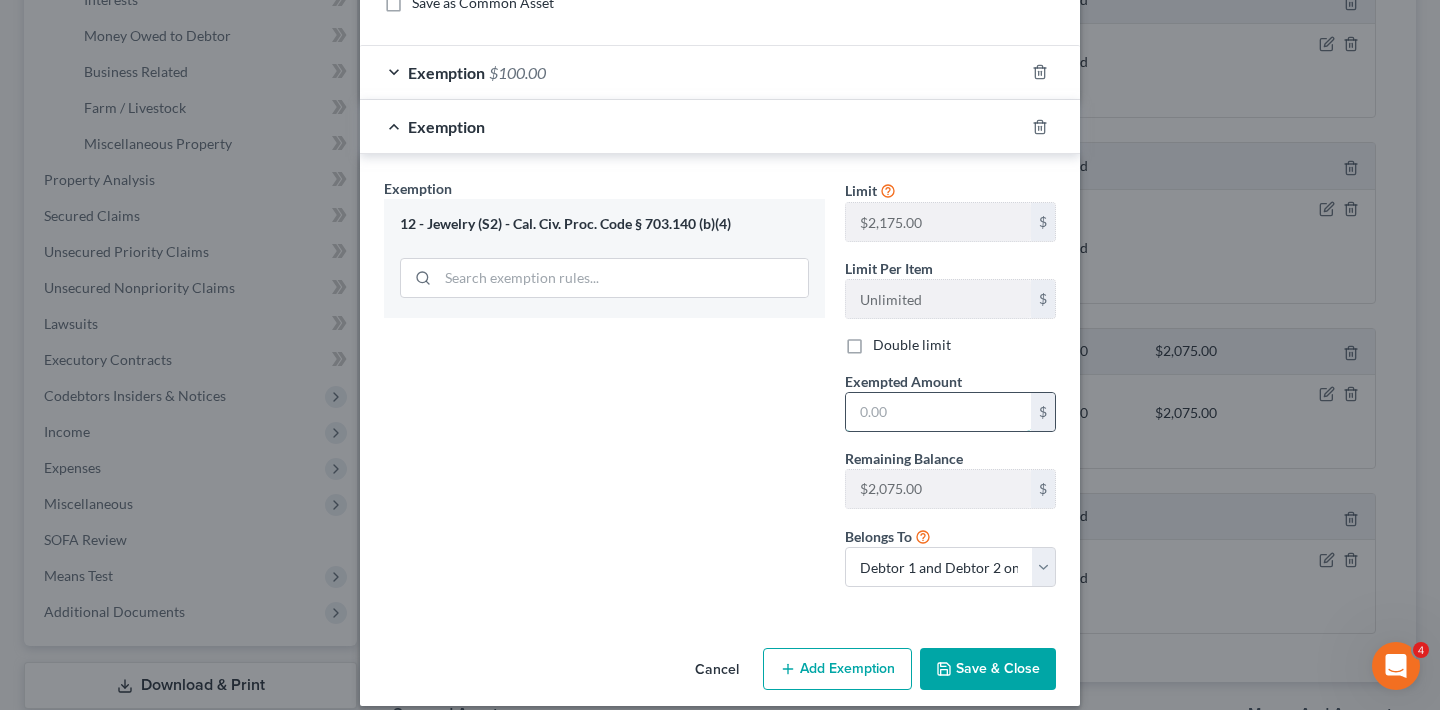 click at bounding box center (938, 412) 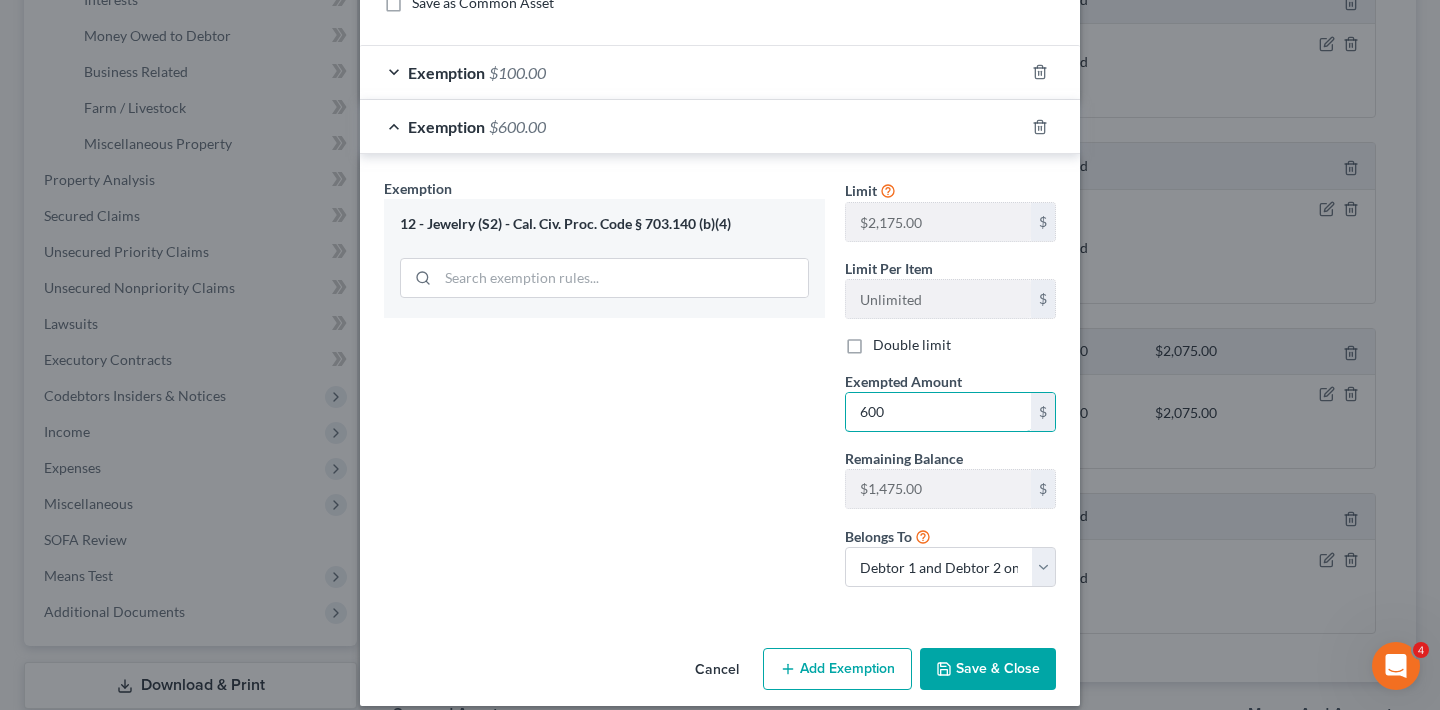 type on "600" 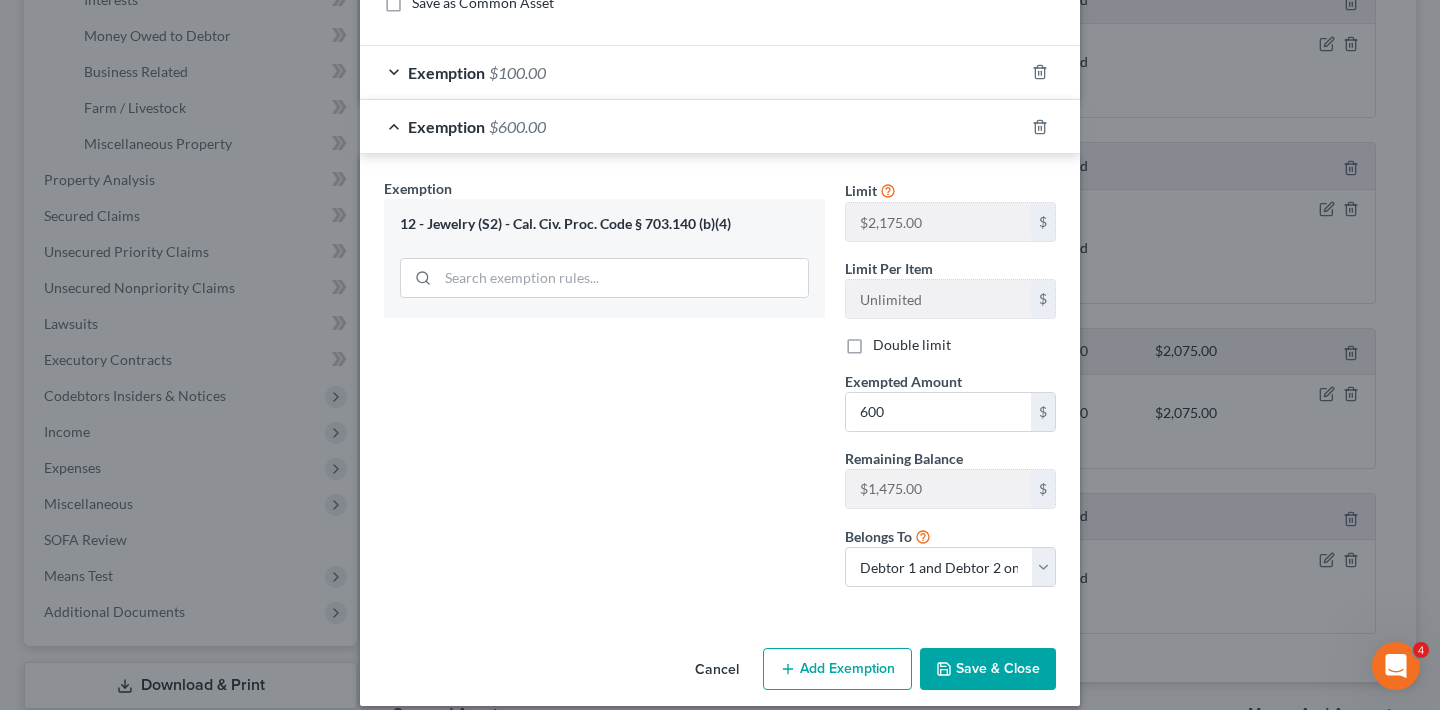 click on "Save & Close" at bounding box center (988, 669) 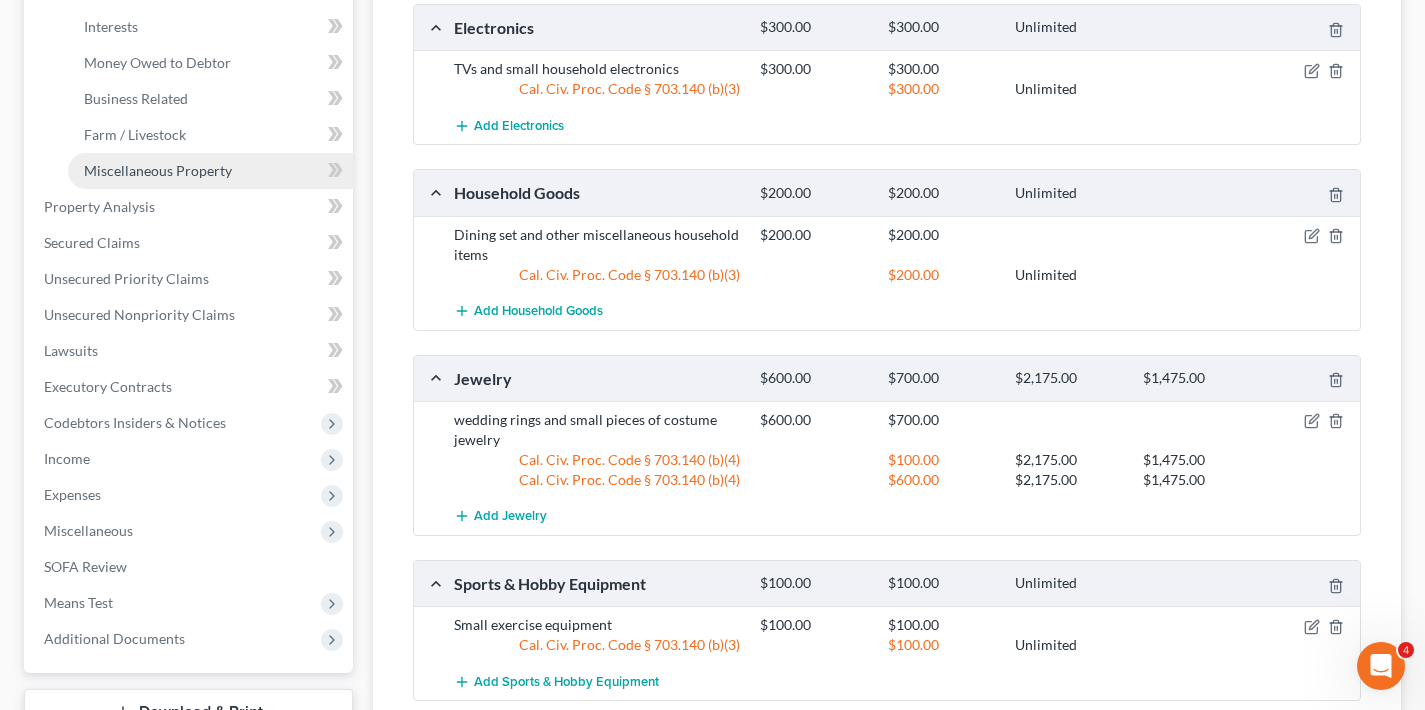 scroll, scrollTop: 530, scrollLeft: 0, axis: vertical 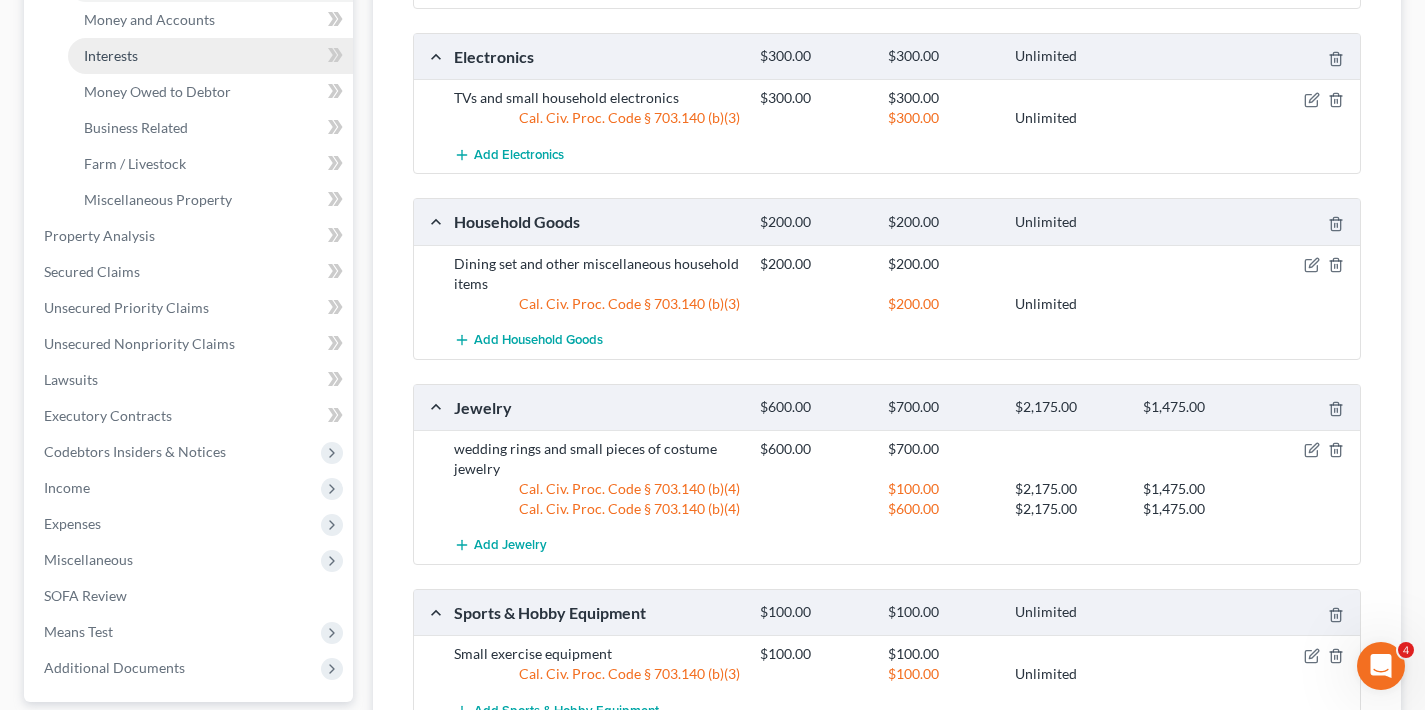 click on "Interests" at bounding box center (210, 56) 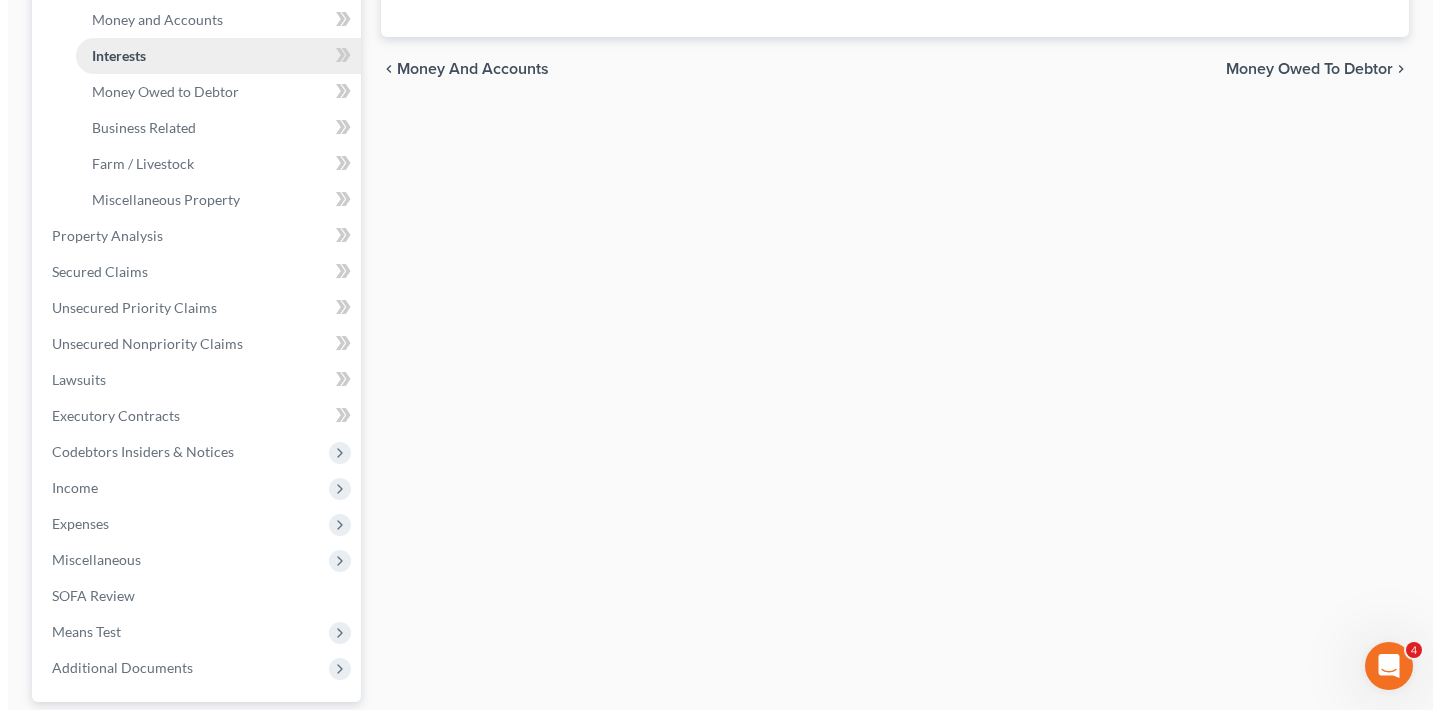 scroll, scrollTop: 0, scrollLeft: 0, axis: both 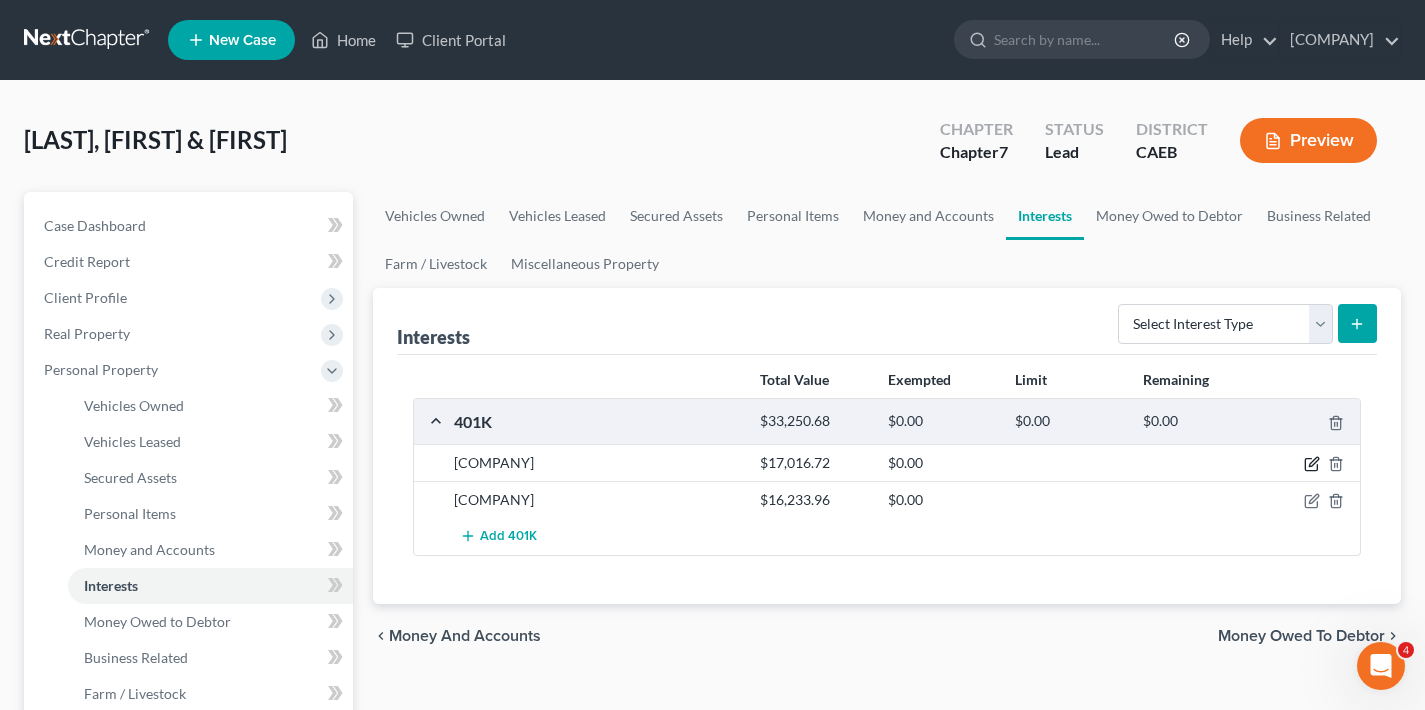 click 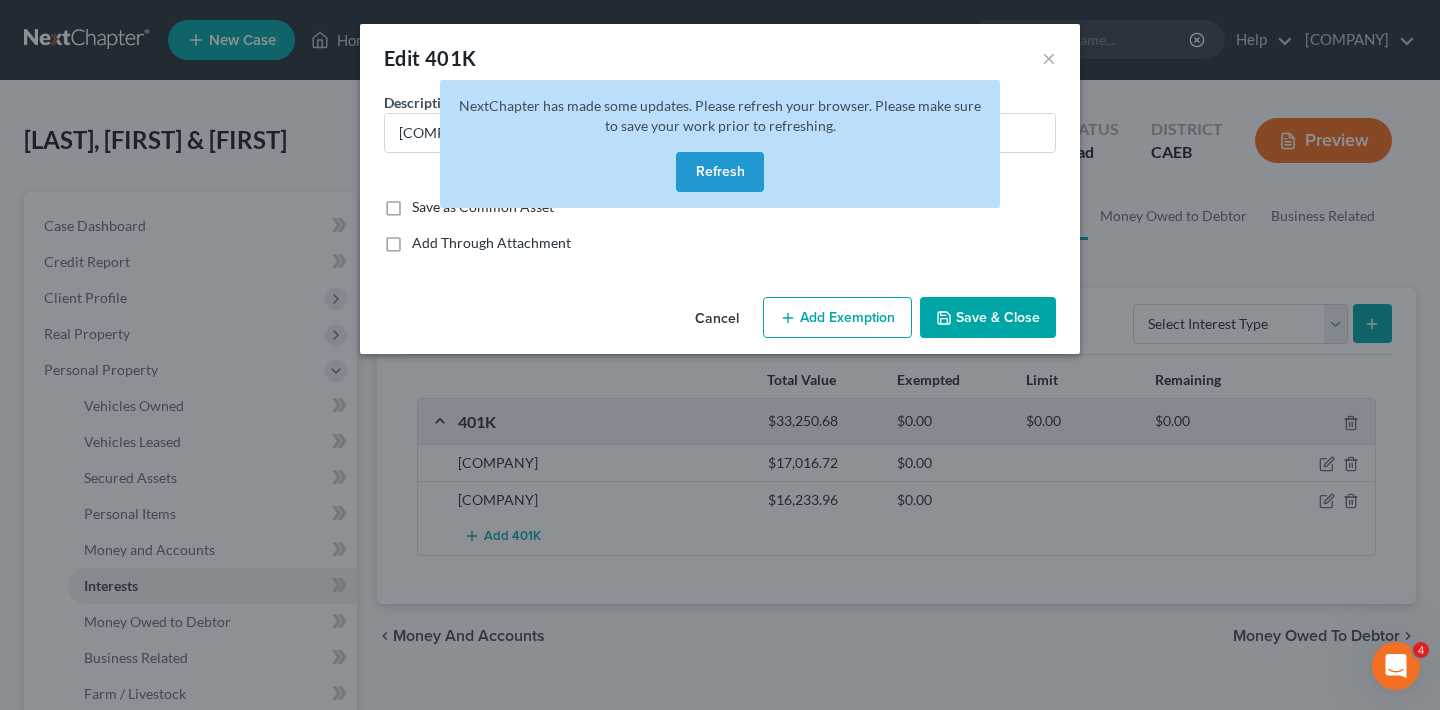 click on "Refresh" at bounding box center [720, 172] 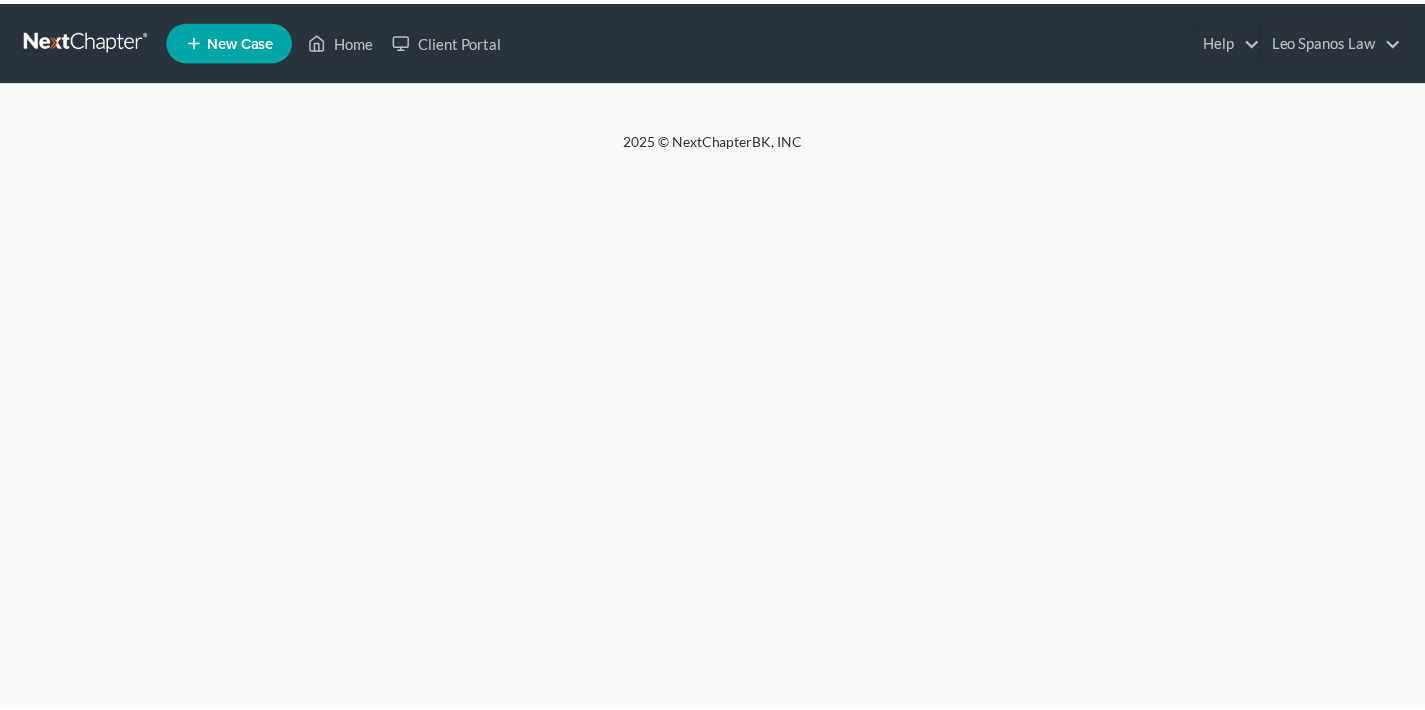 scroll, scrollTop: 0, scrollLeft: 0, axis: both 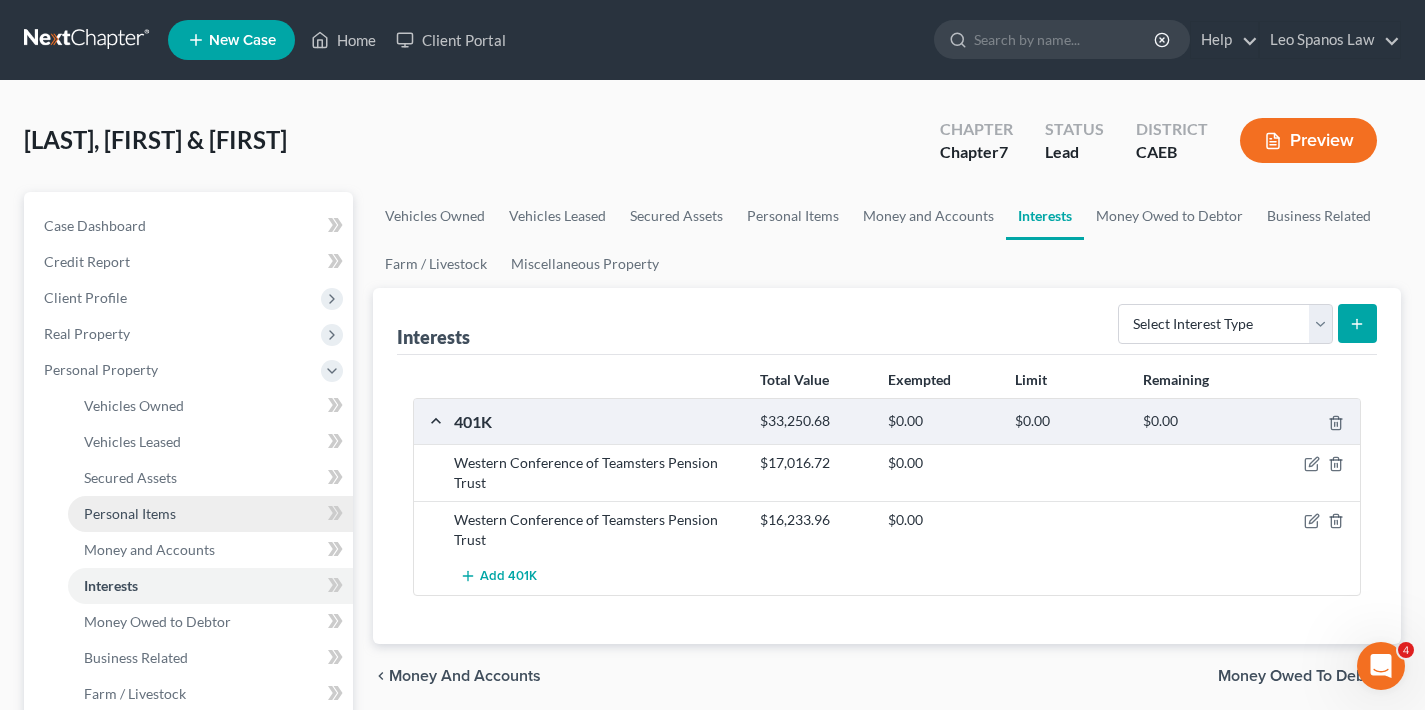 click on "Personal Items" at bounding box center (130, 513) 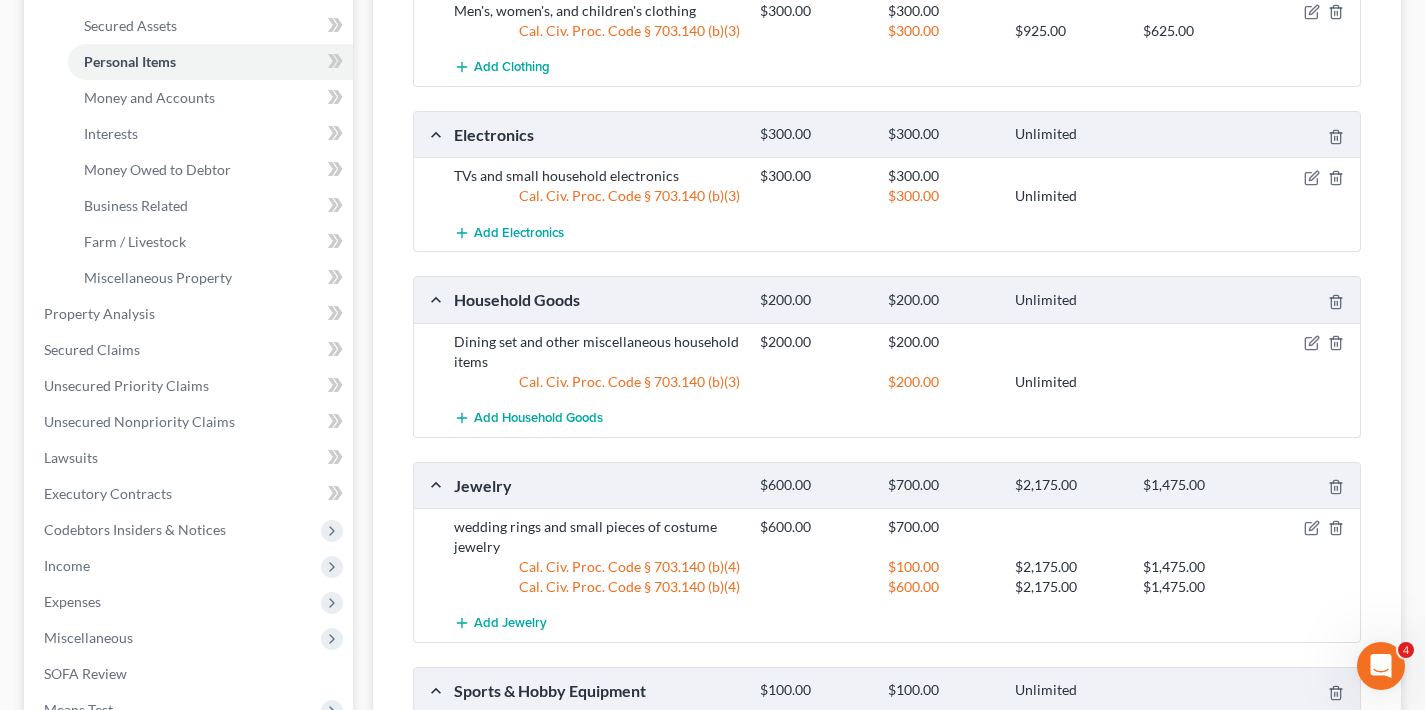 scroll, scrollTop: 468, scrollLeft: 0, axis: vertical 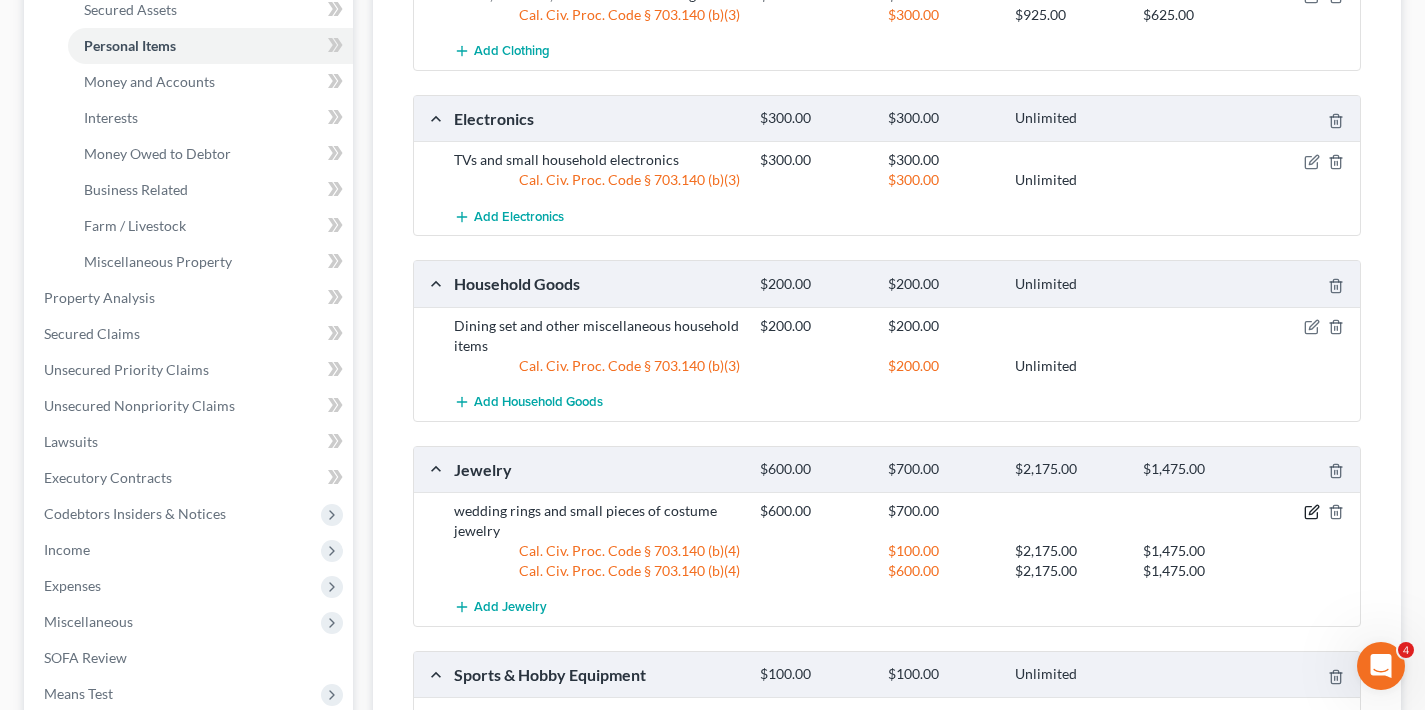 click 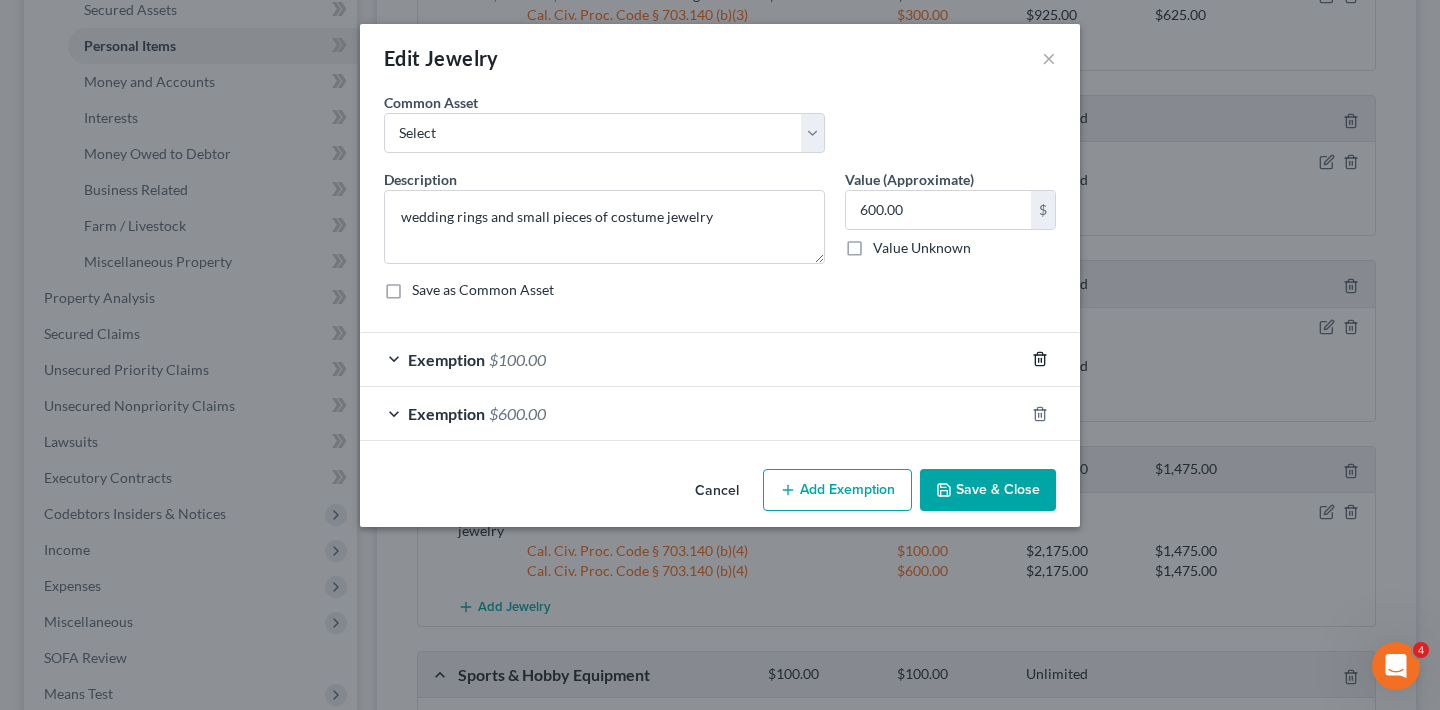 click 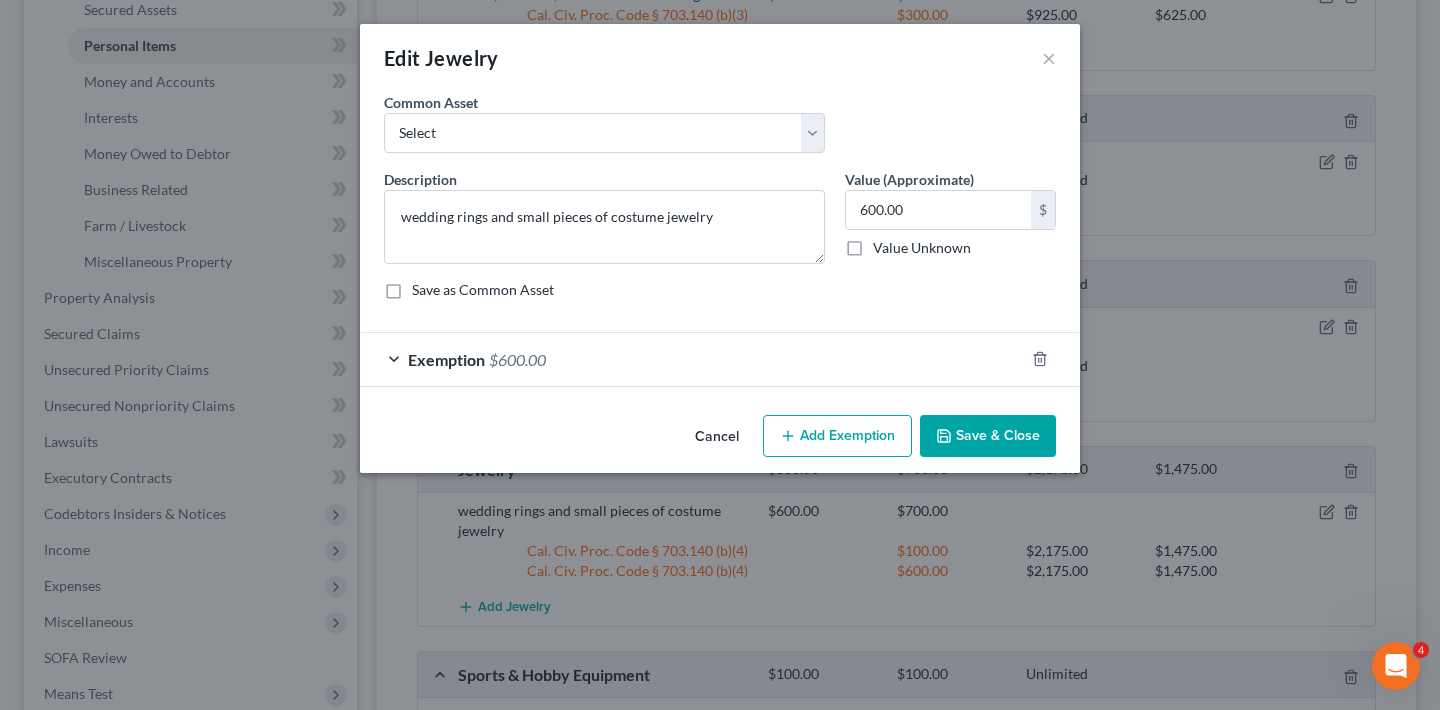 click on "Save & Close" at bounding box center [988, 436] 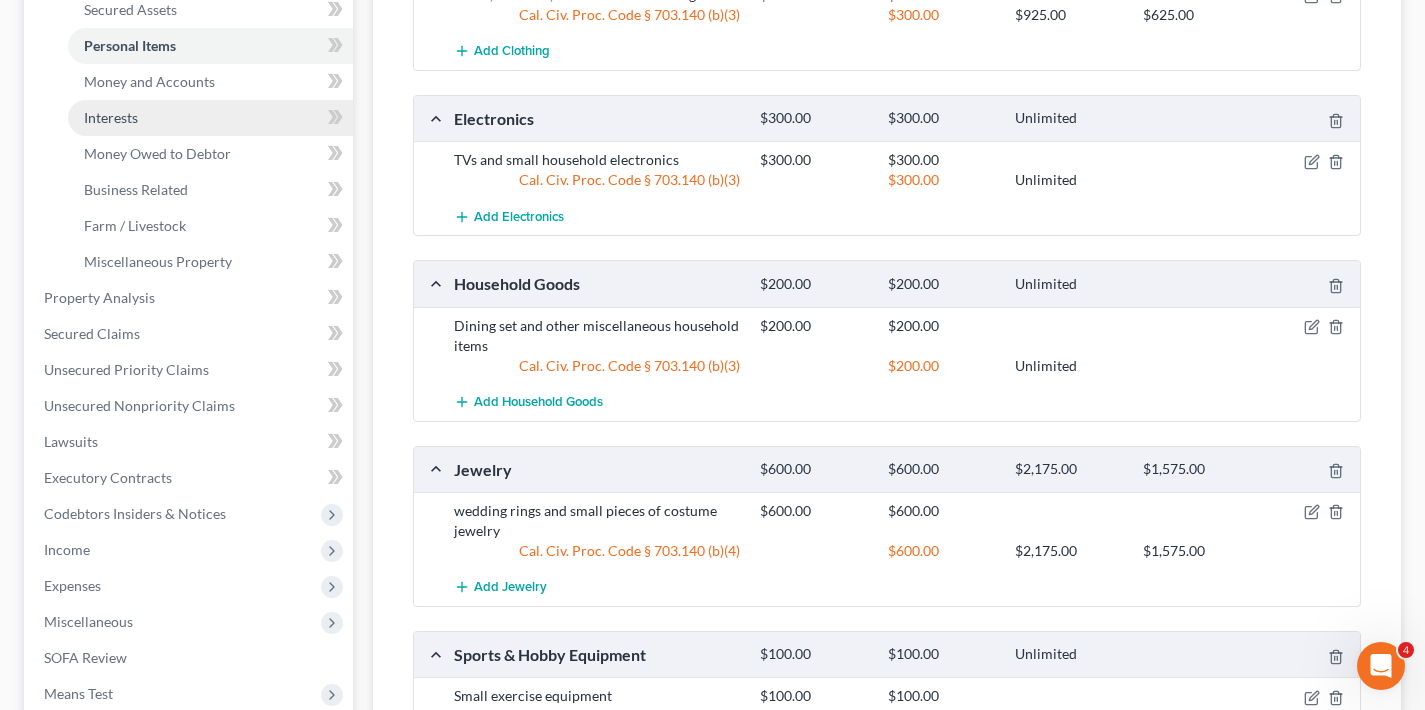 click on "Interests" at bounding box center (210, 118) 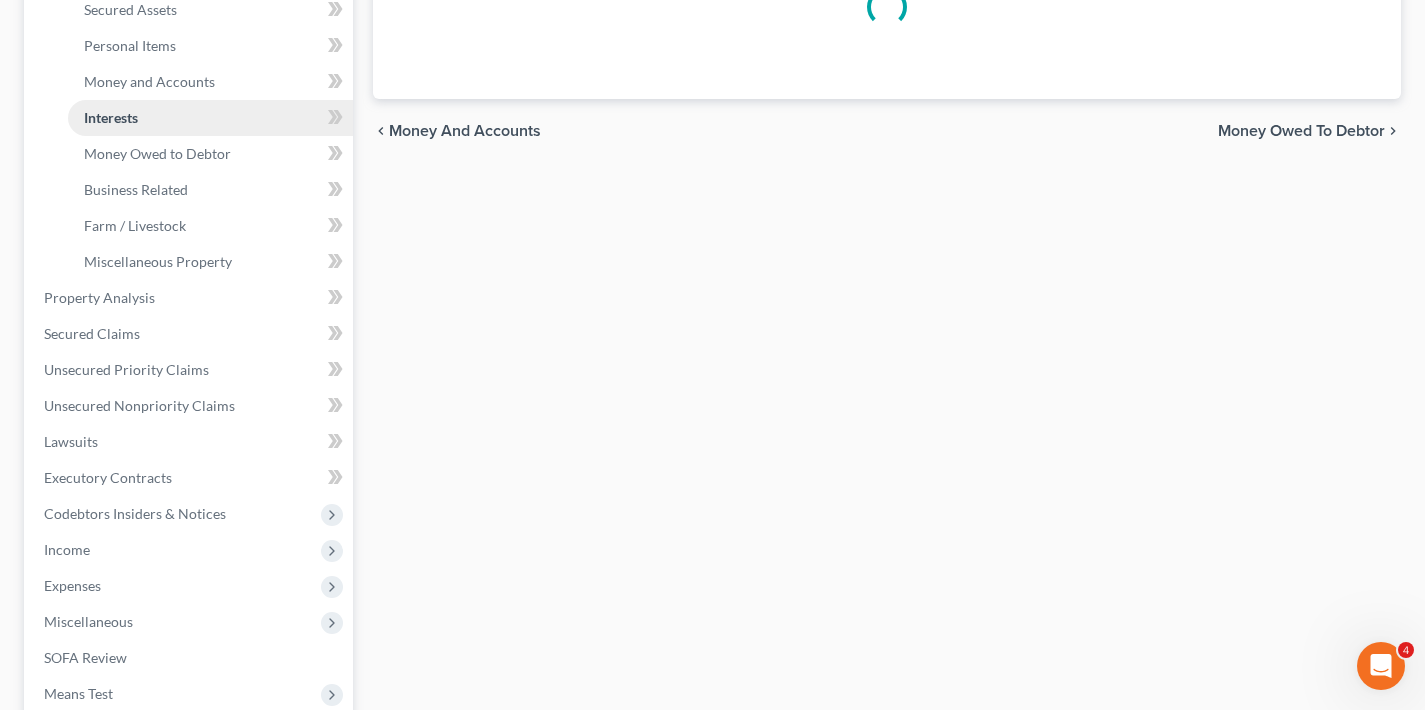 scroll, scrollTop: 0, scrollLeft: 0, axis: both 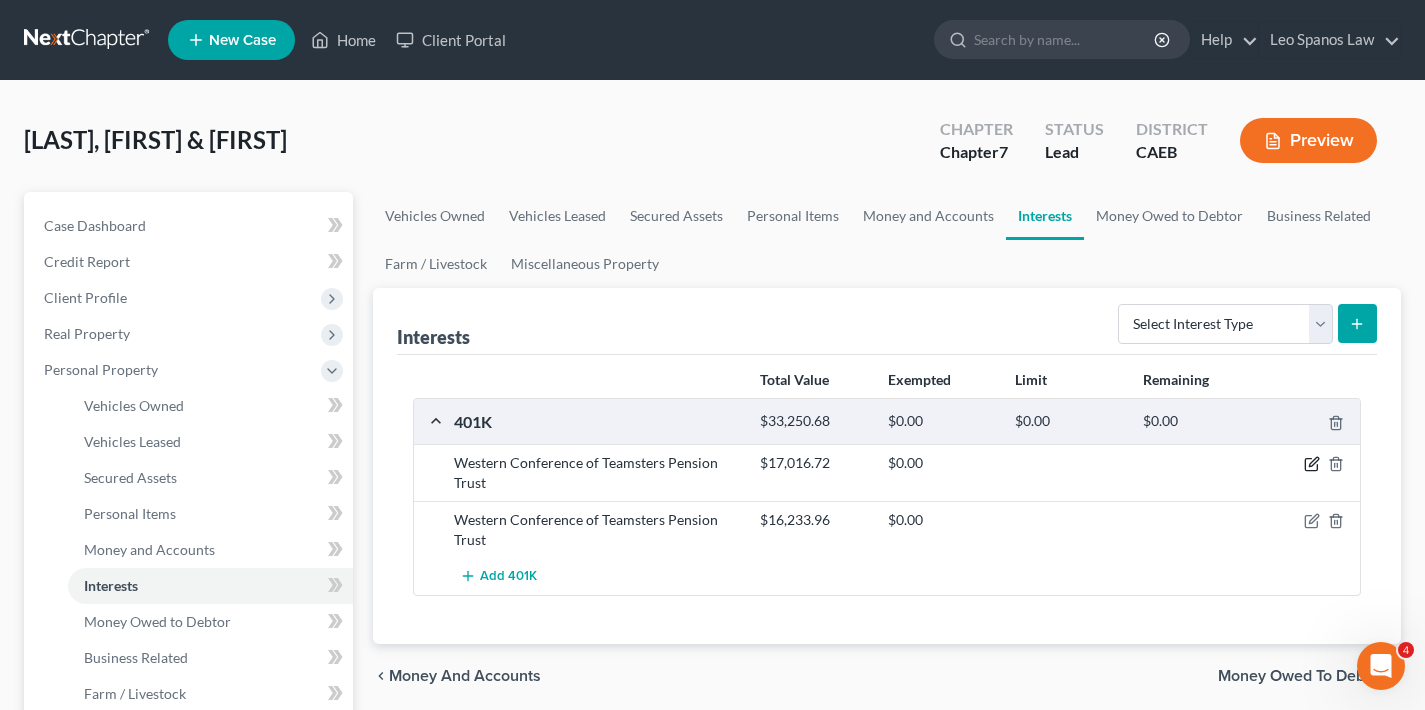 click 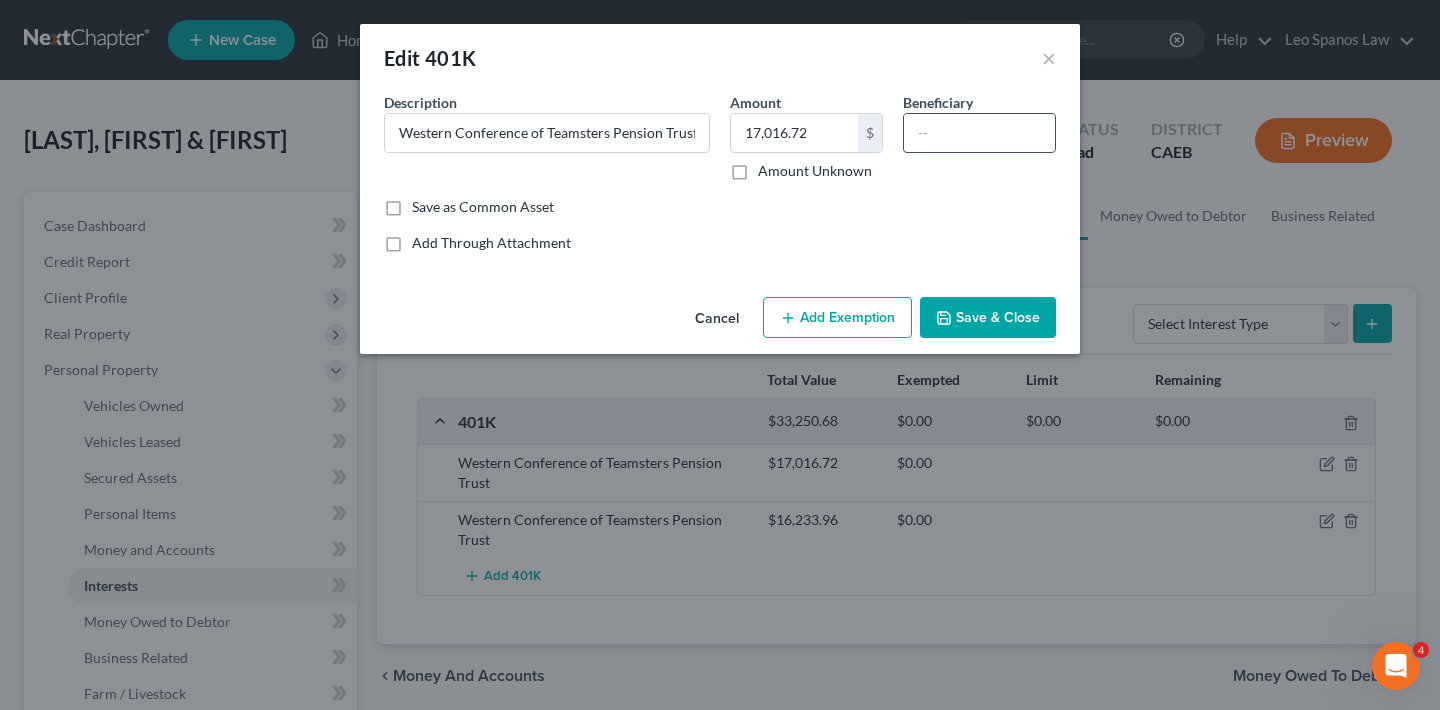 click at bounding box center [979, 133] 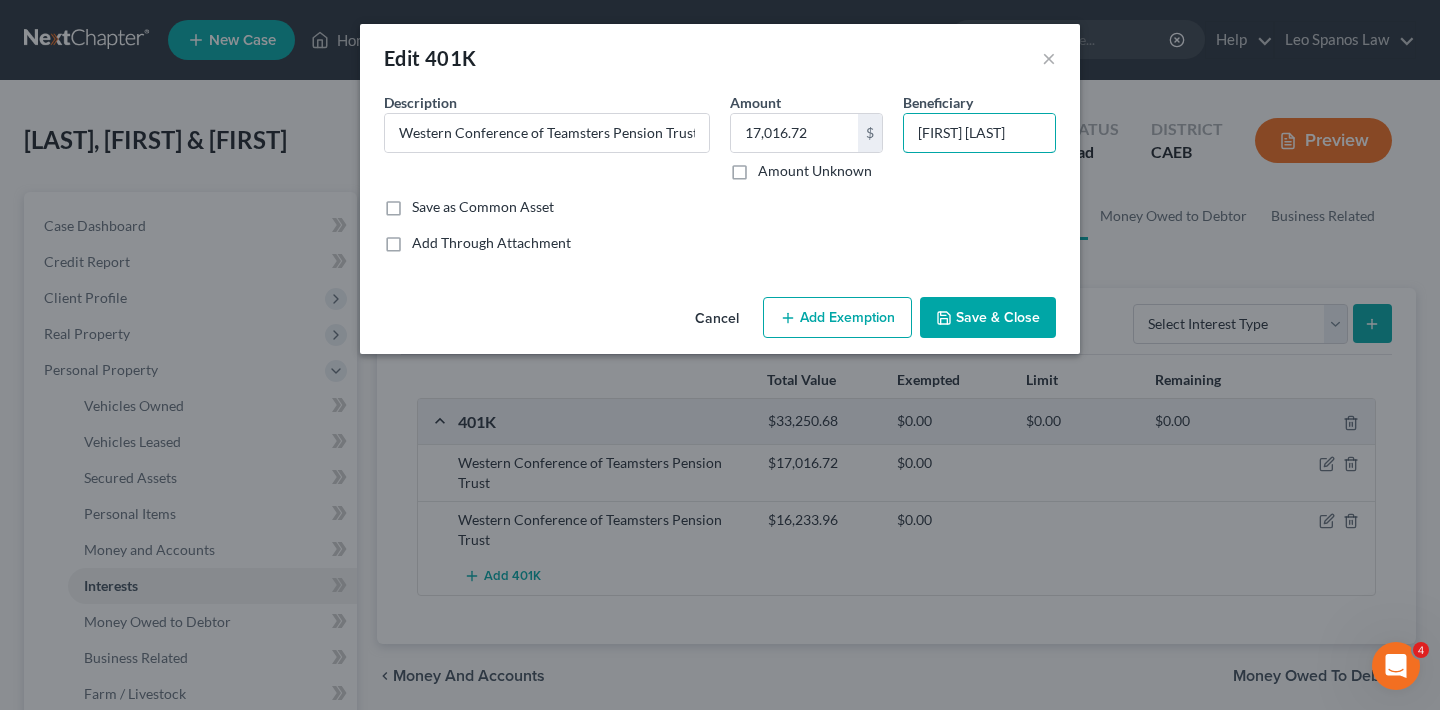 type on "Joe Gonzales" 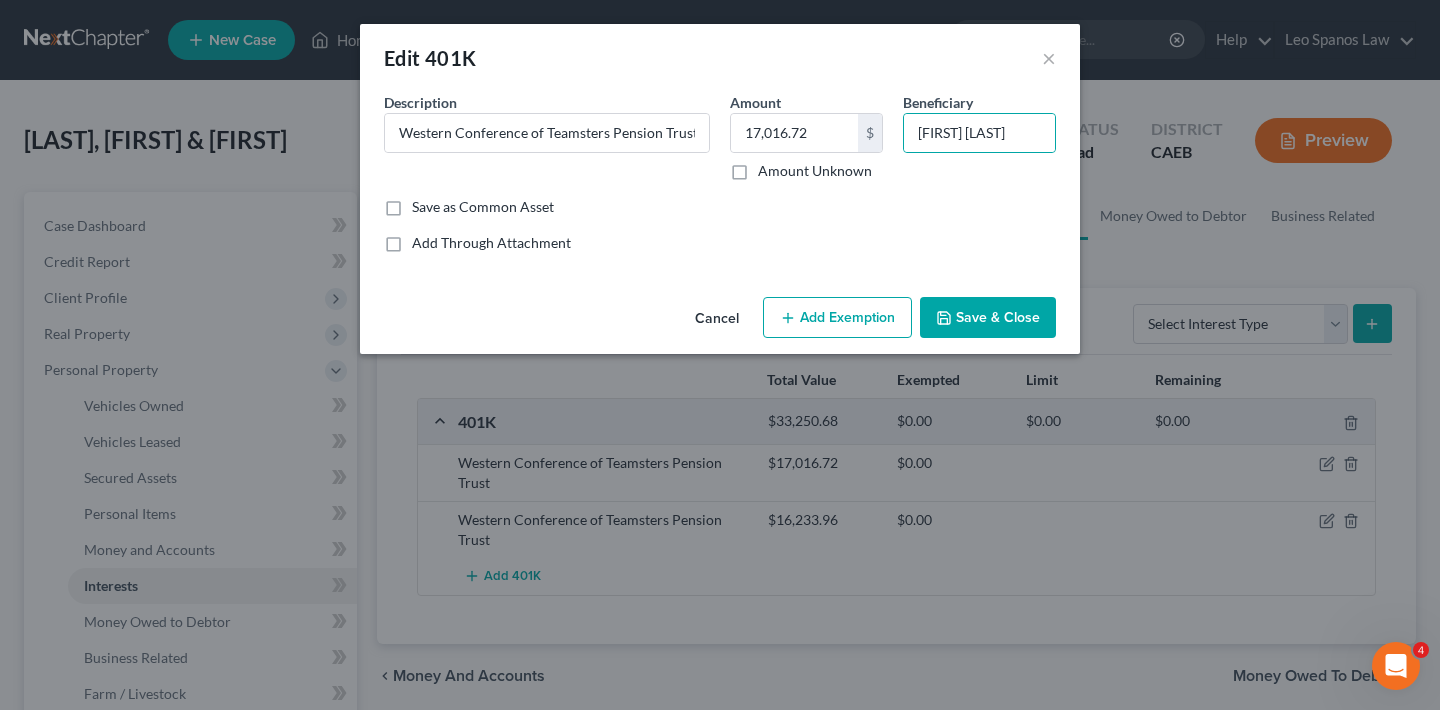 click on "Save & Close" at bounding box center (988, 318) 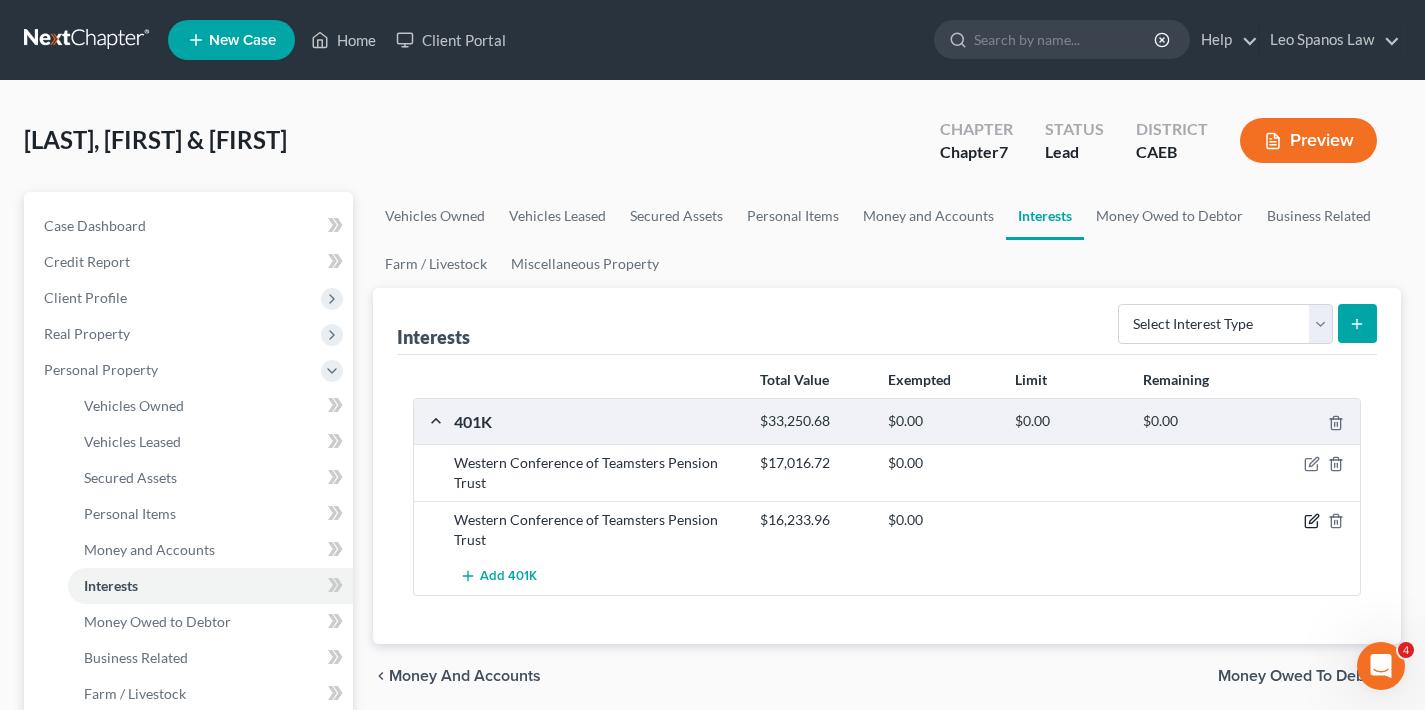 click 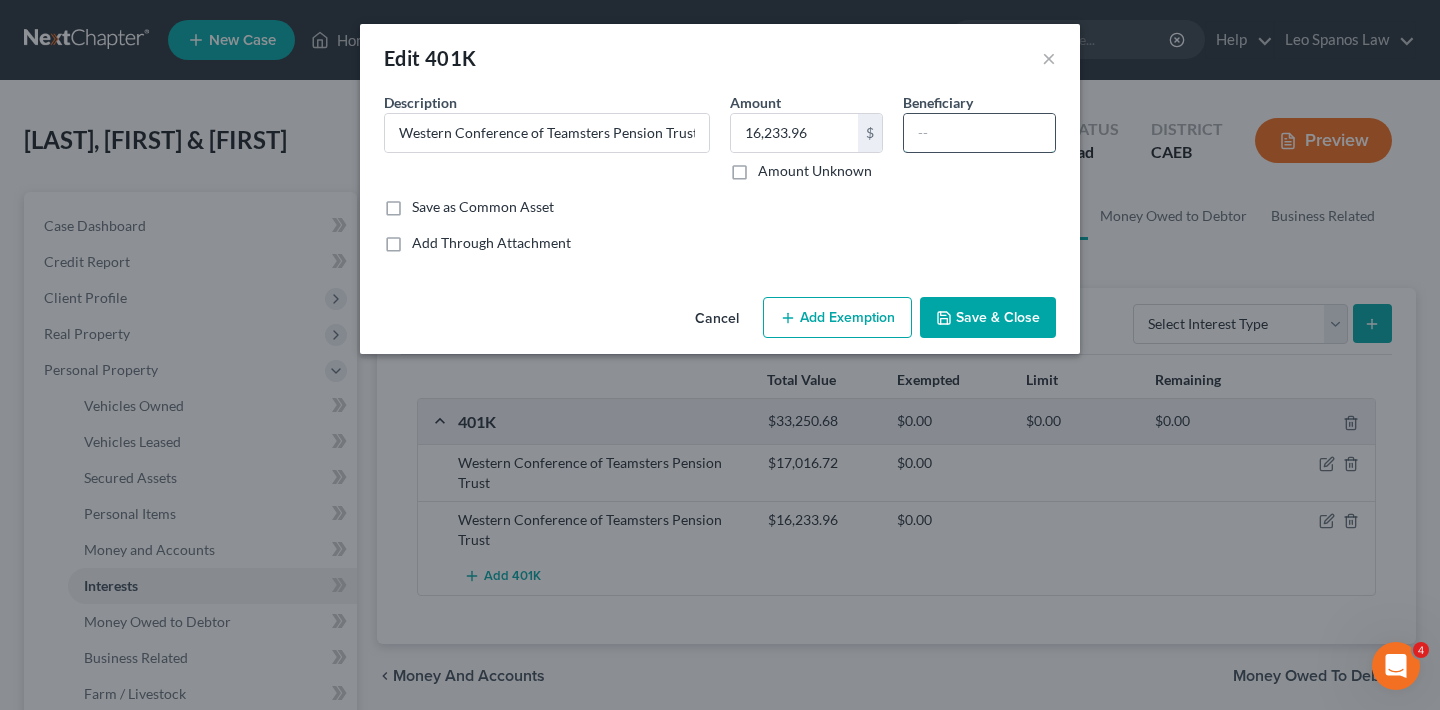 click at bounding box center [979, 133] 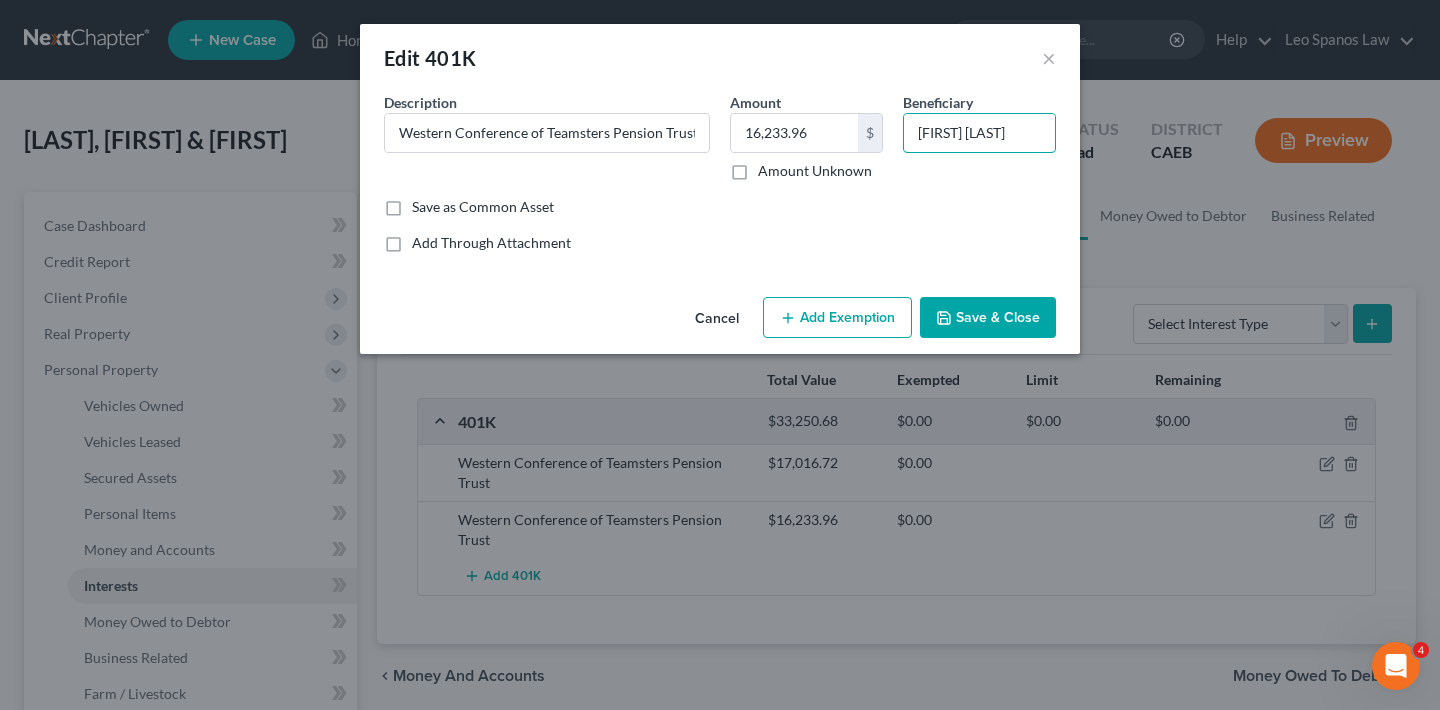 type on "[FIRST] [LAST]" 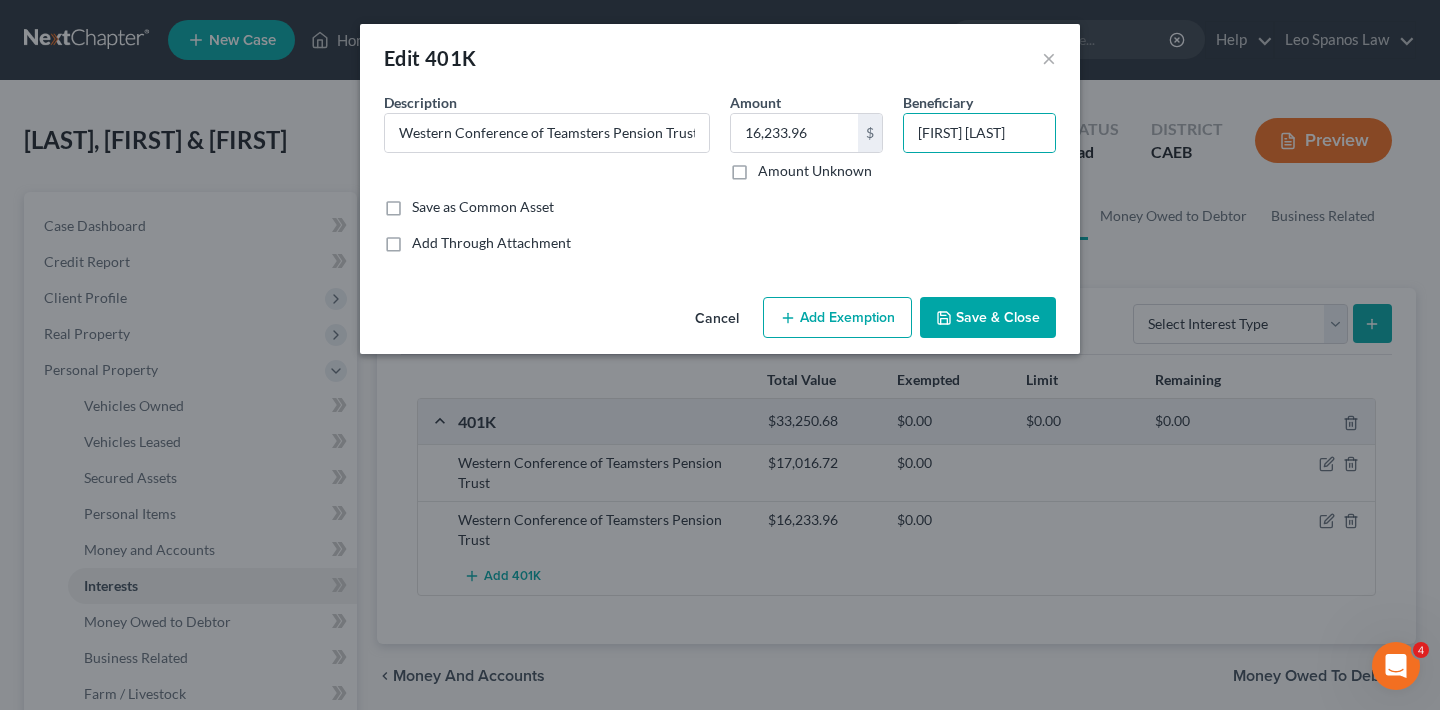 click on "Save & Close" at bounding box center [988, 318] 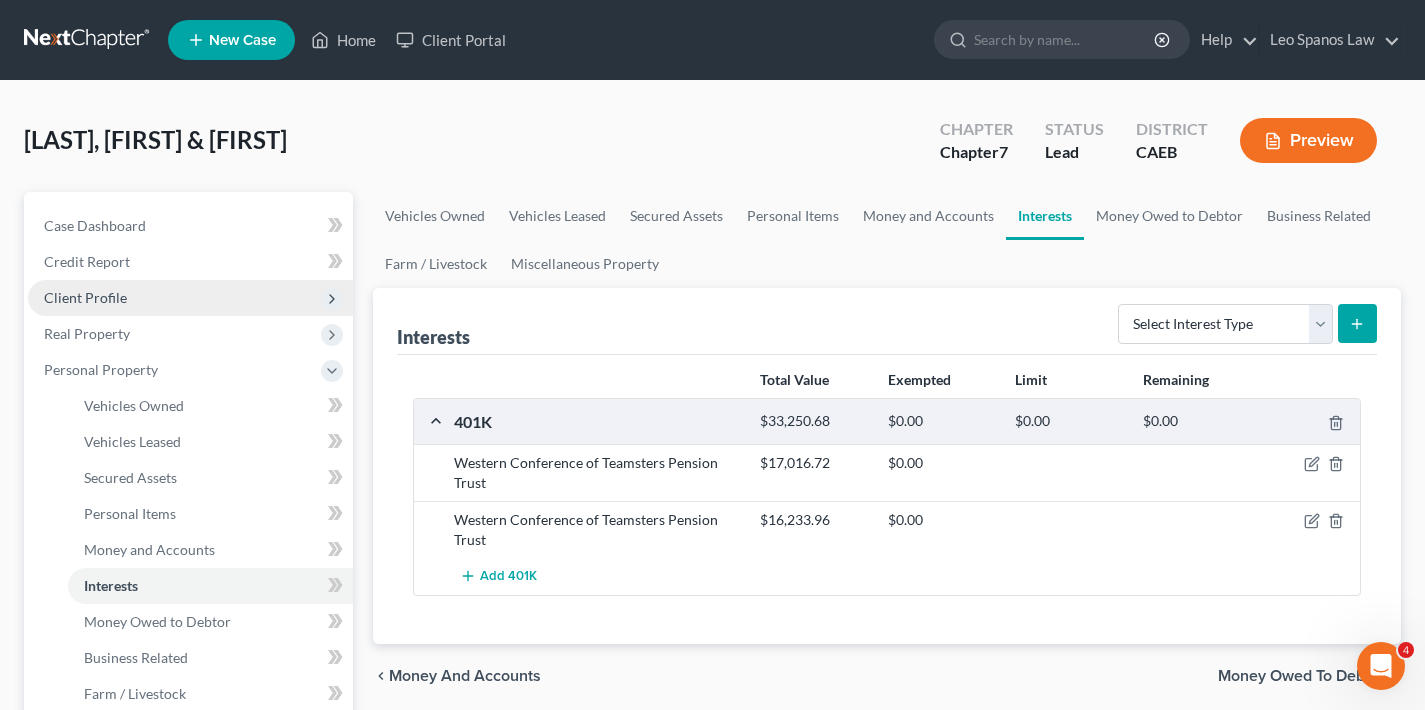 click on "Client Profile" at bounding box center [85, 297] 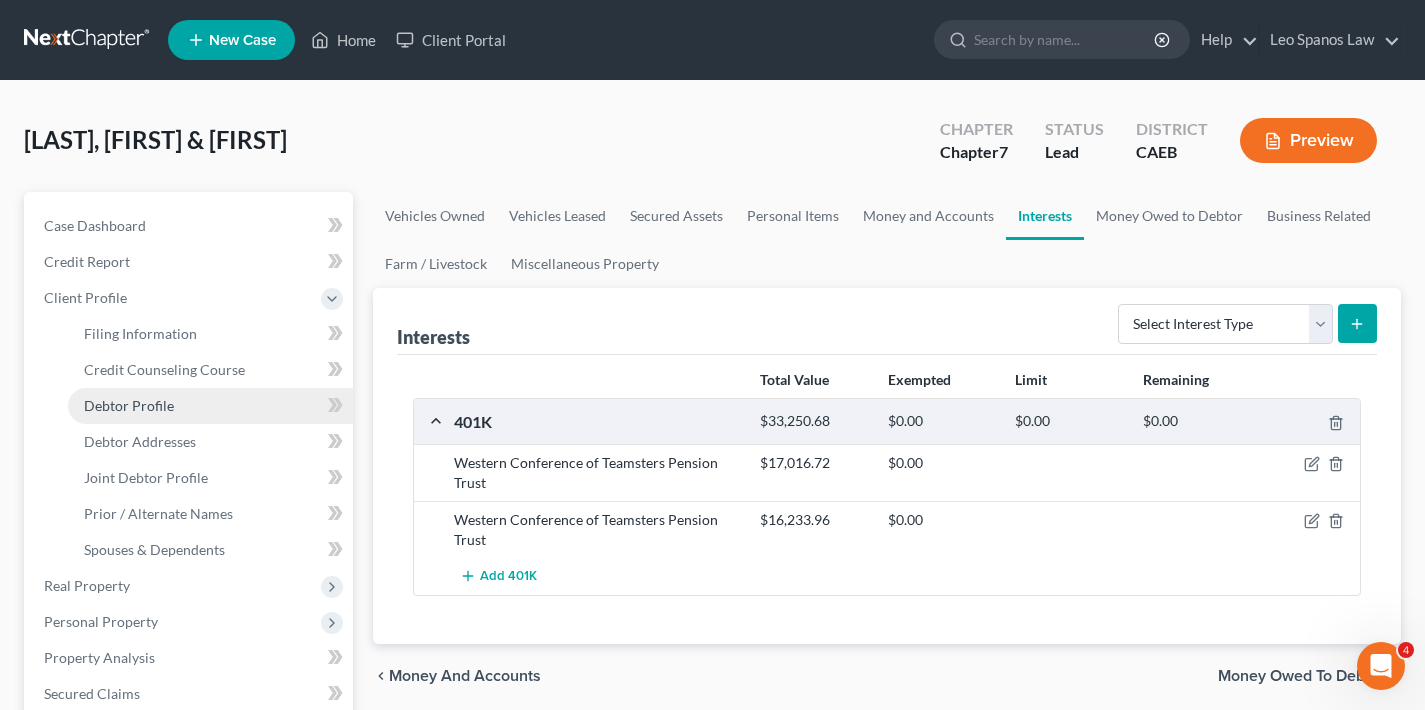 click on "Debtor Profile" at bounding box center [129, 405] 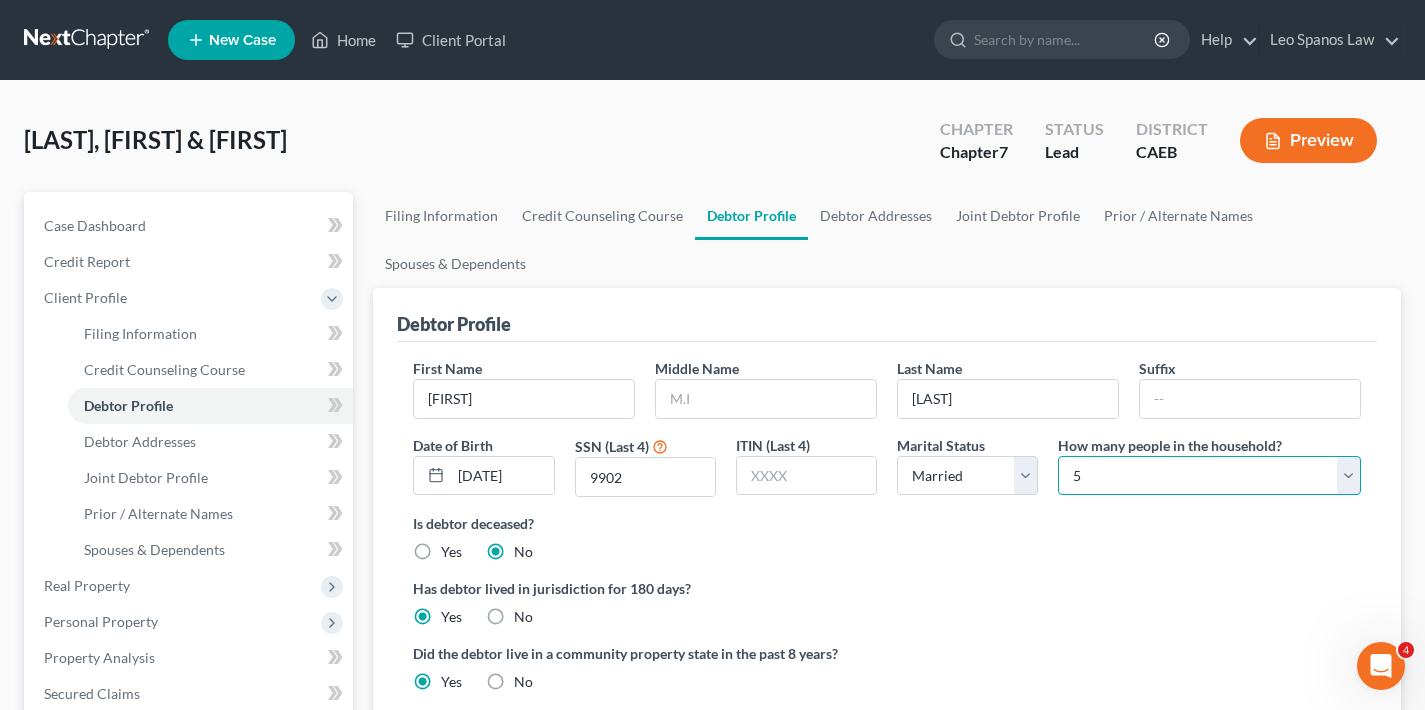 select on "3" 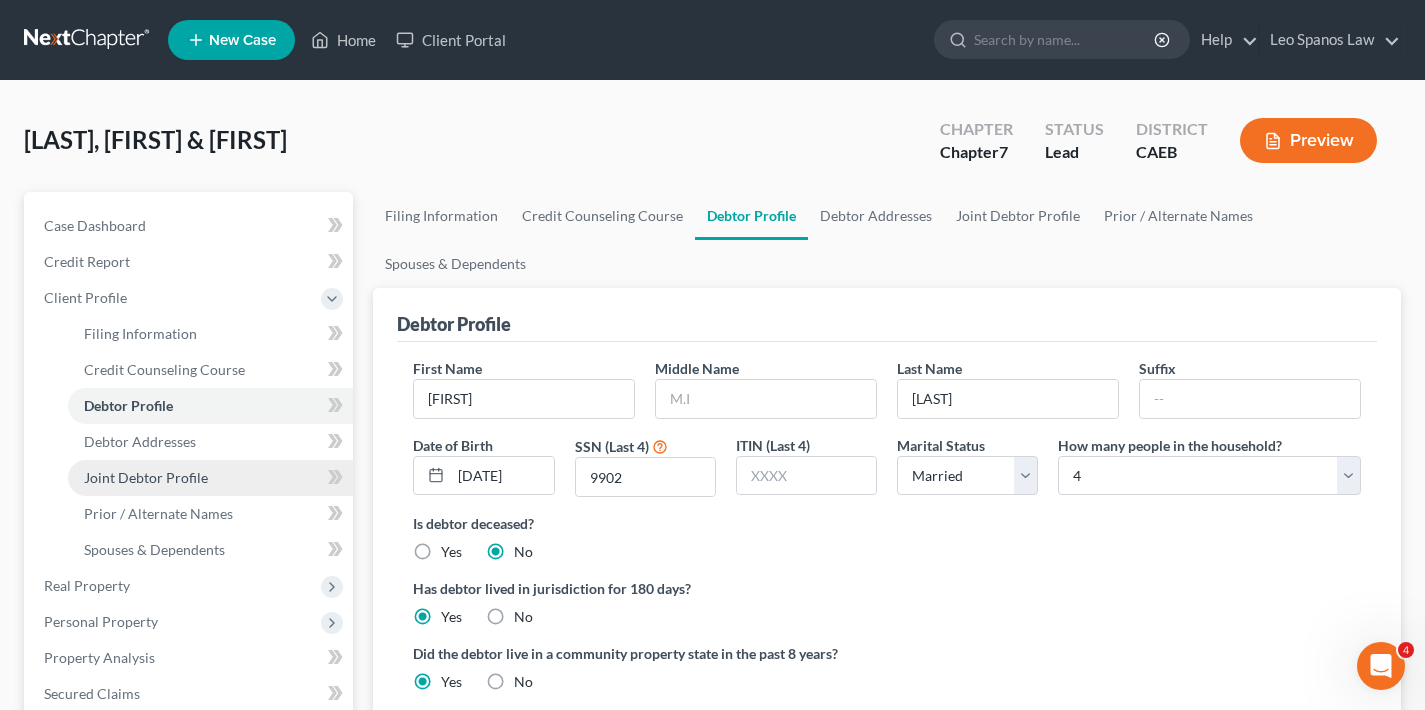 click on "Joint Debtor Profile" at bounding box center (146, 477) 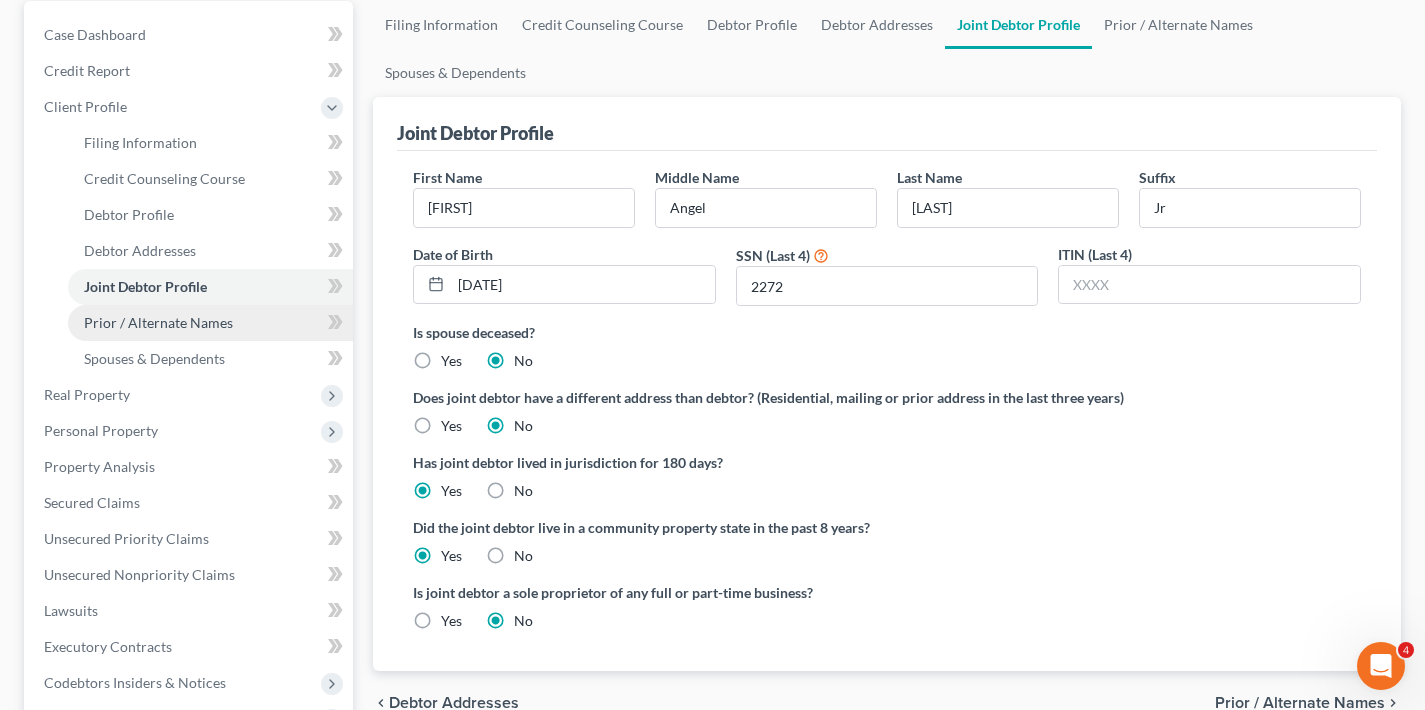 scroll, scrollTop: 314, scrollLeft: 0, axis: vertical 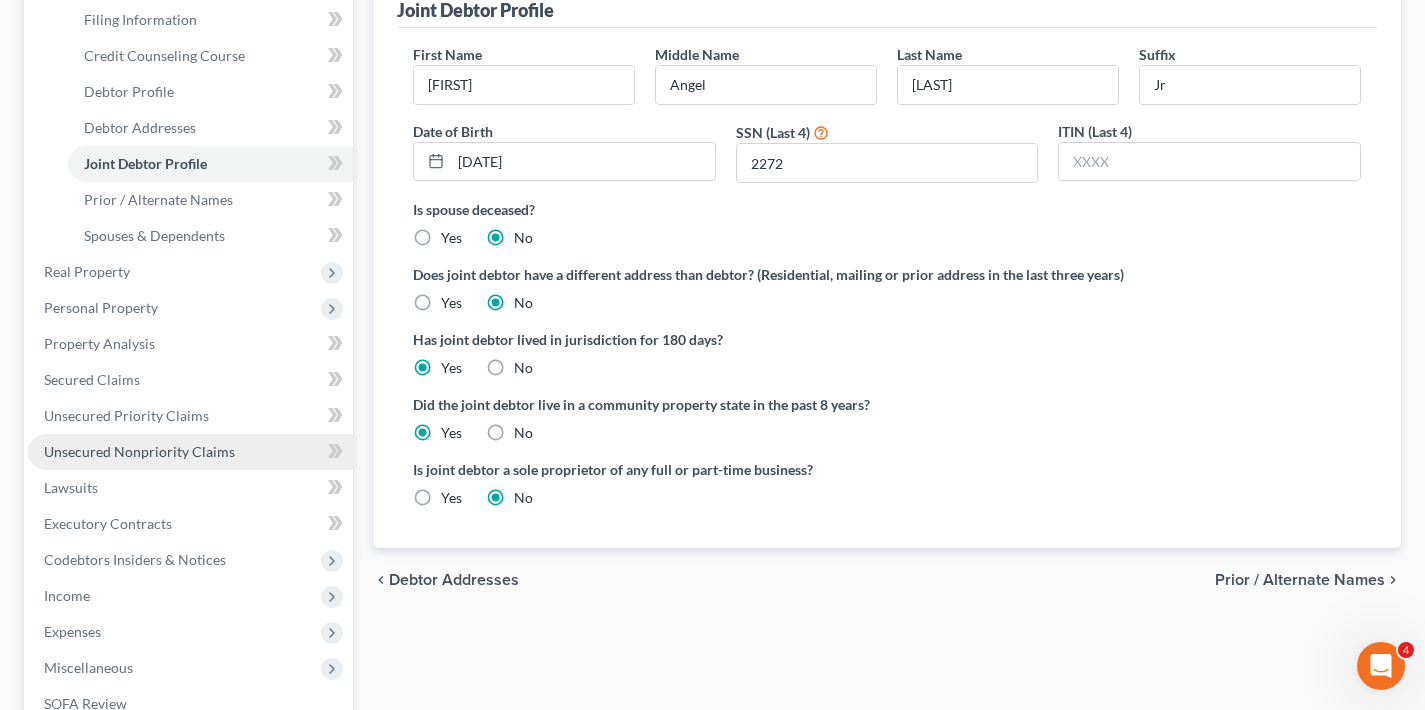 click on "Unsecured Nonpriority Claims" at bounding box center (139, 451) 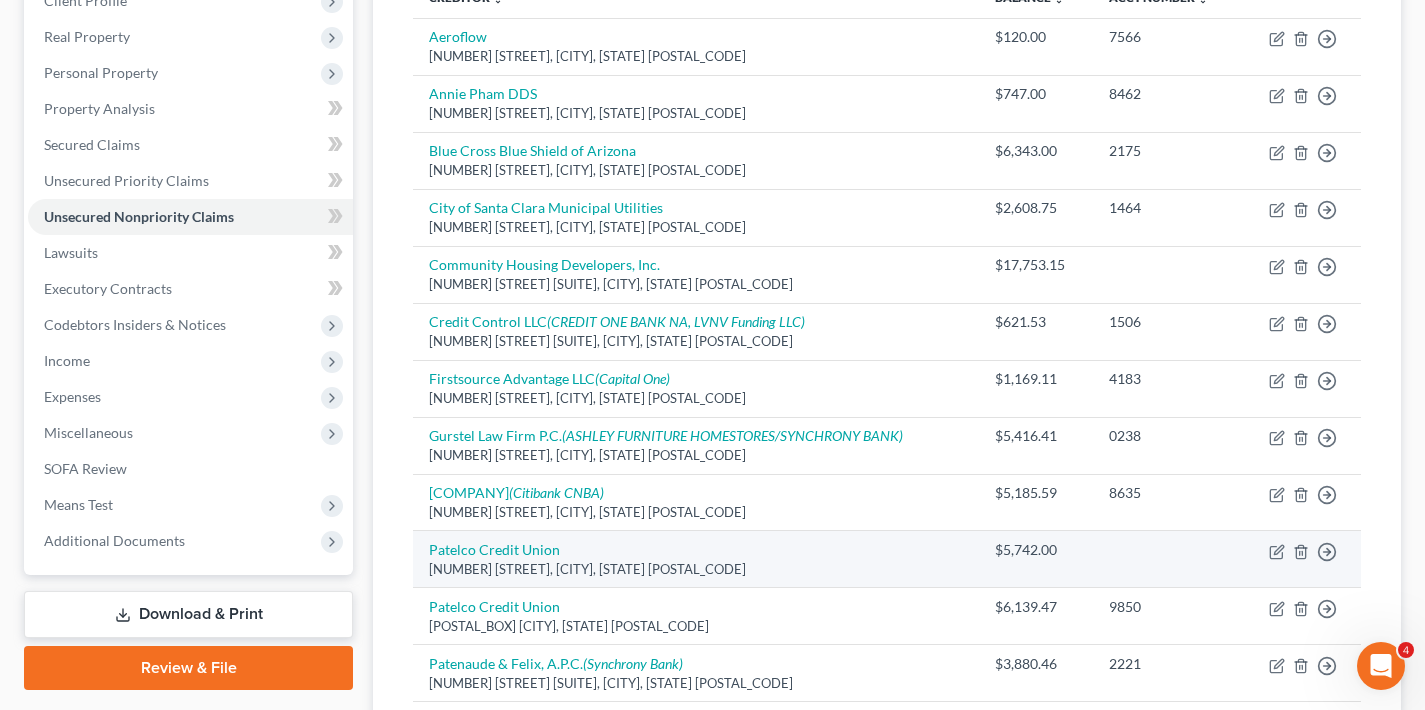 scroll, scrollTop: 50, scrollLeft: 0, axis: vertical 